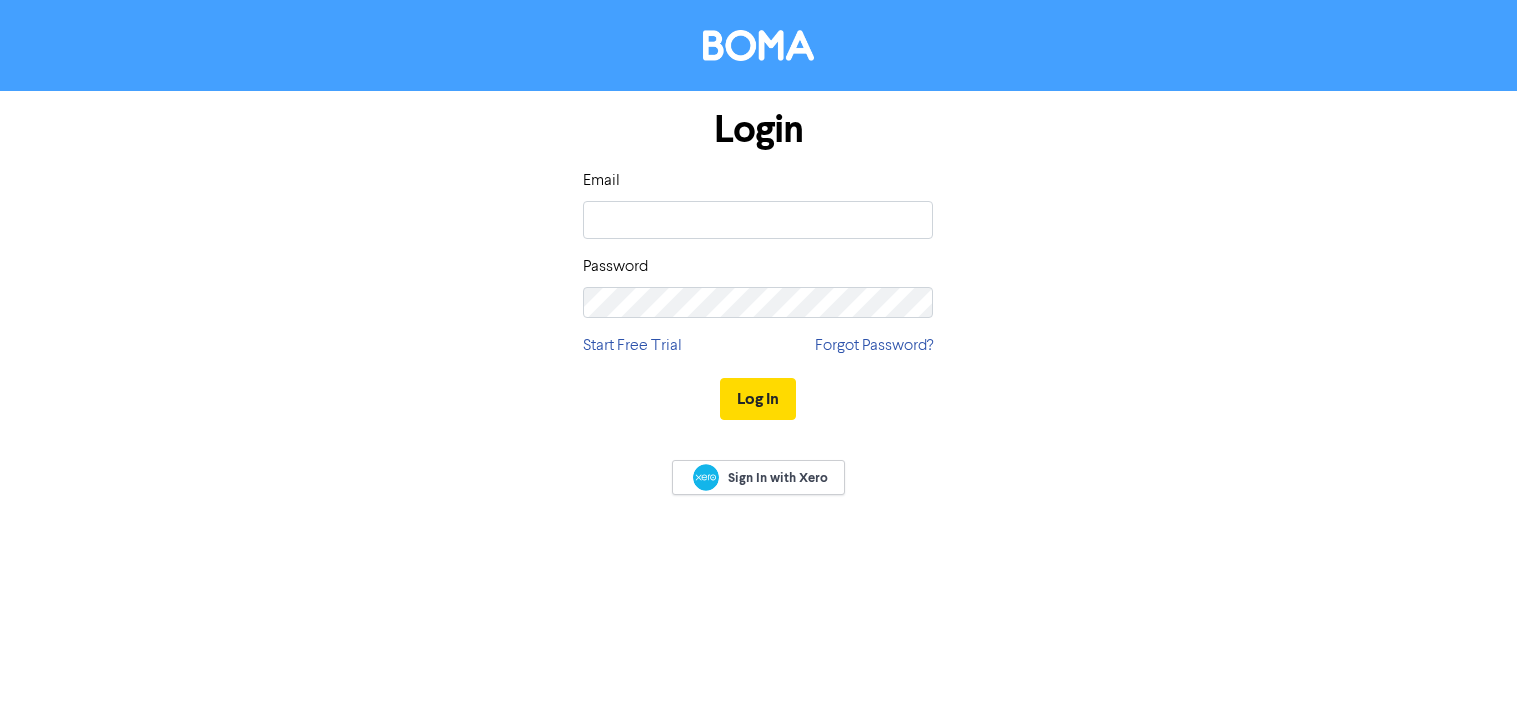 scroll, scrollTop: 0, scrollLeft: 0, axis: both 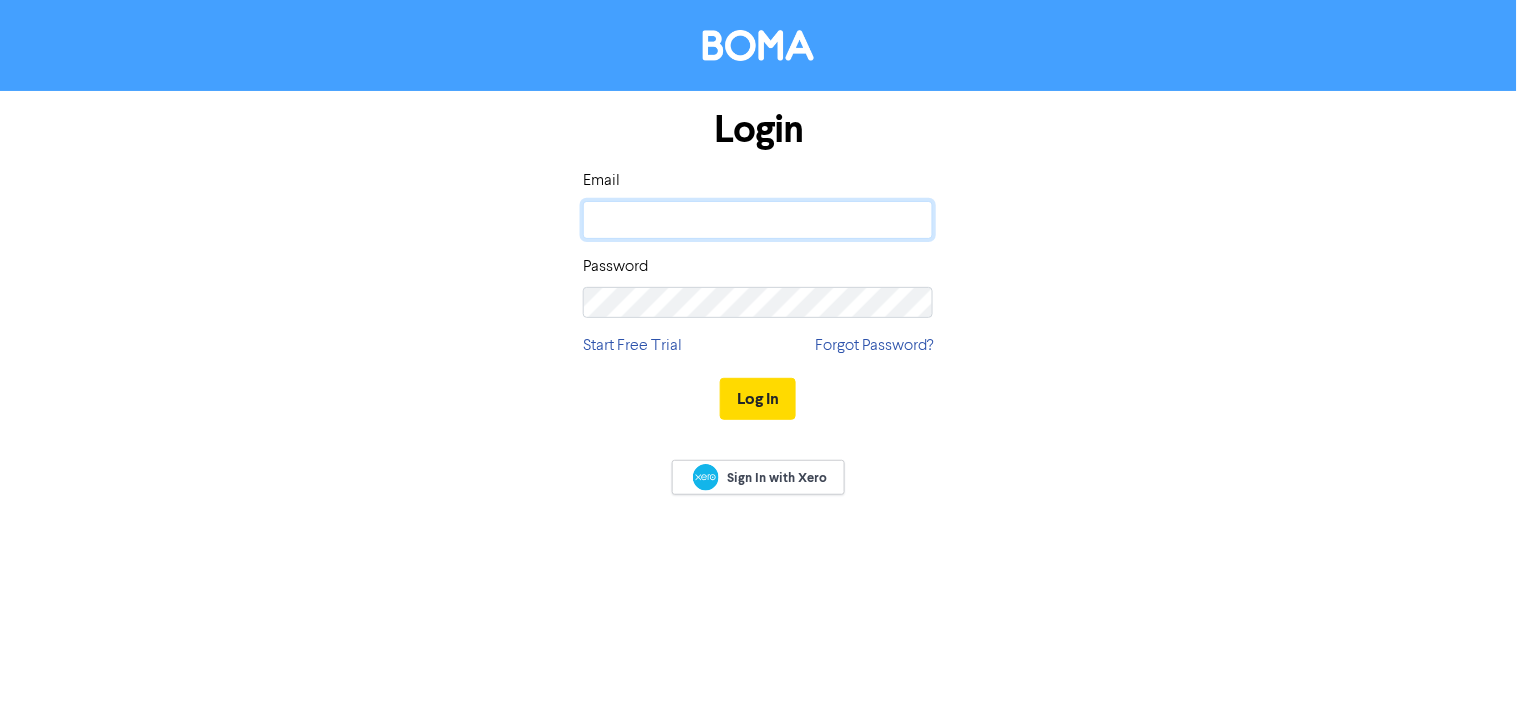type on "[EMAIL]" 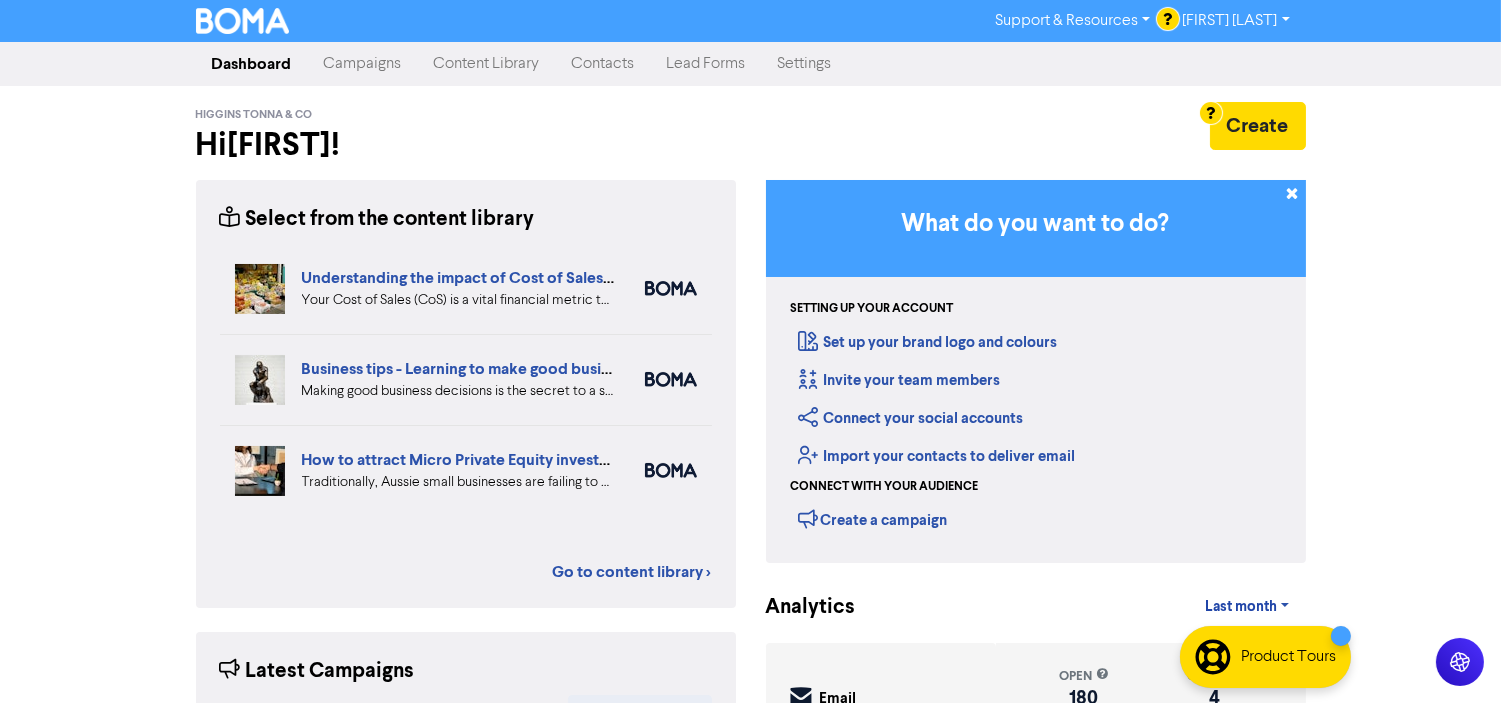 click on "Content Library" at bounding box center [487, 64] 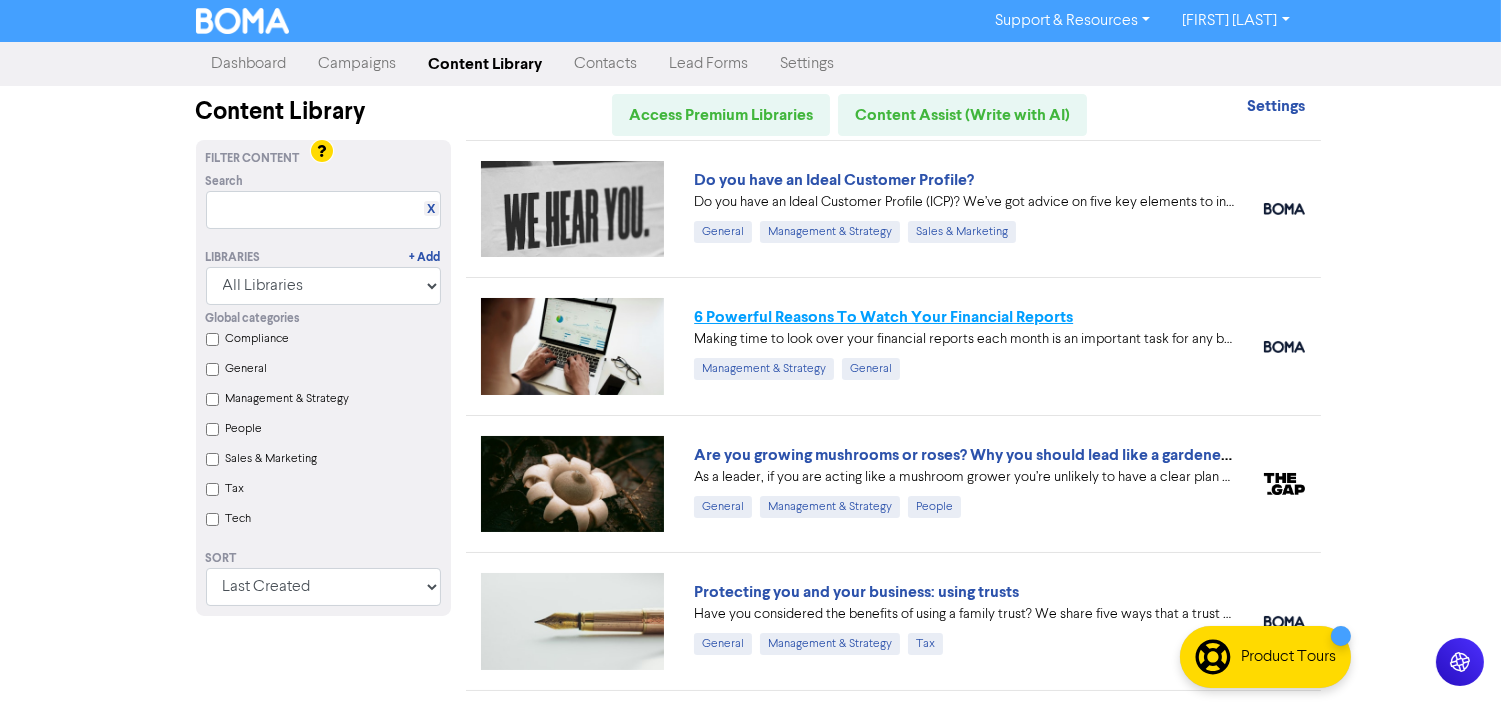 click on "6 Powerful Reasons To Watch Your Financial Reports" at bounding box center (883, 317) 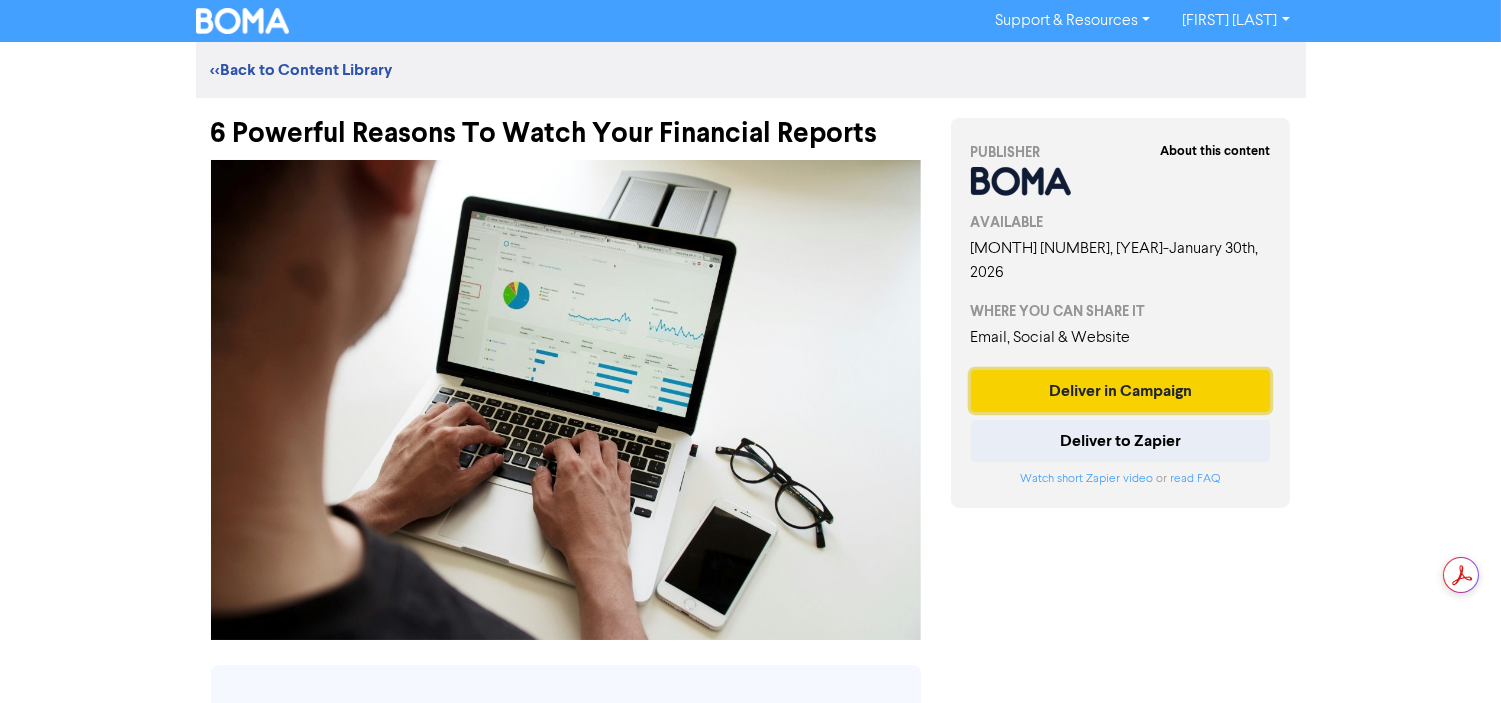 click on "Deliver in Campaign" at bounding box center (1121, 391) 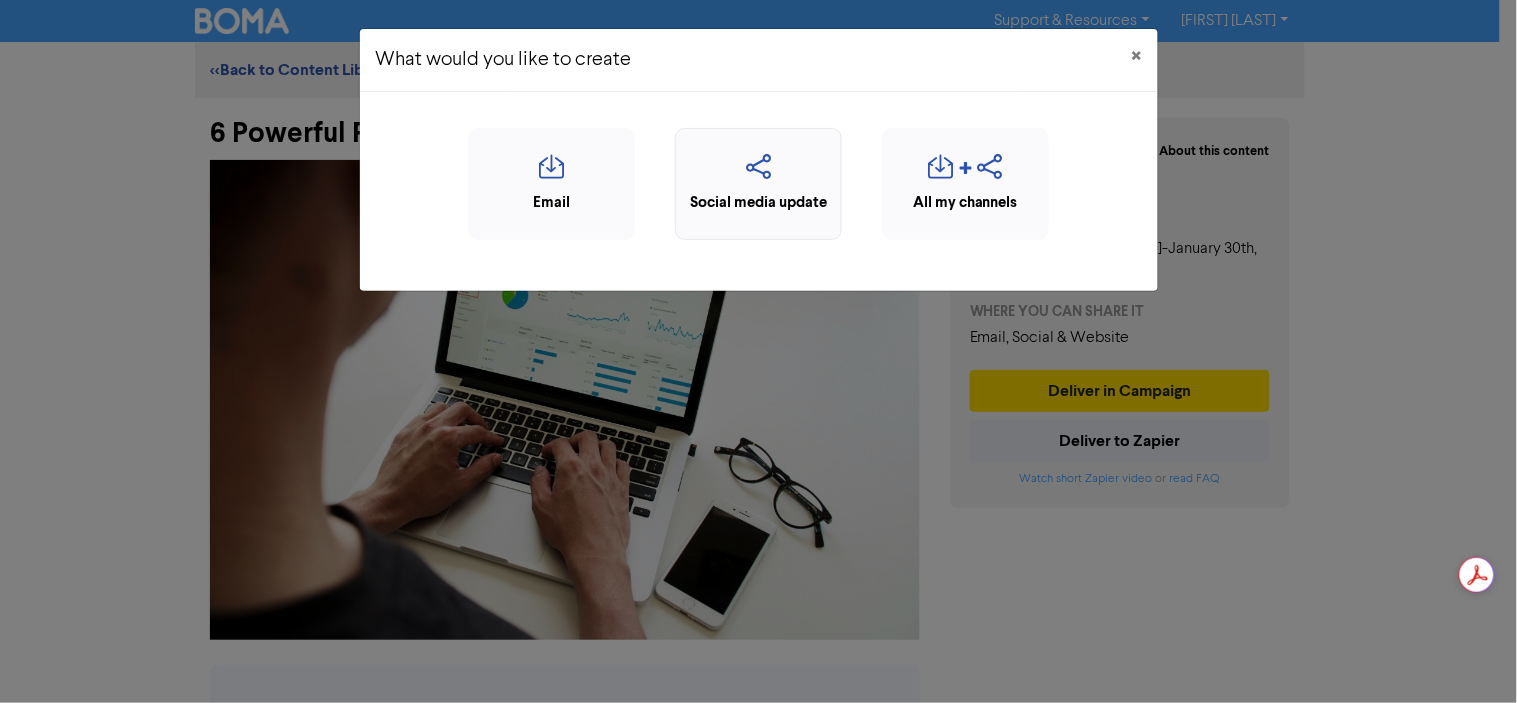 click at bounding box center [758, 173] 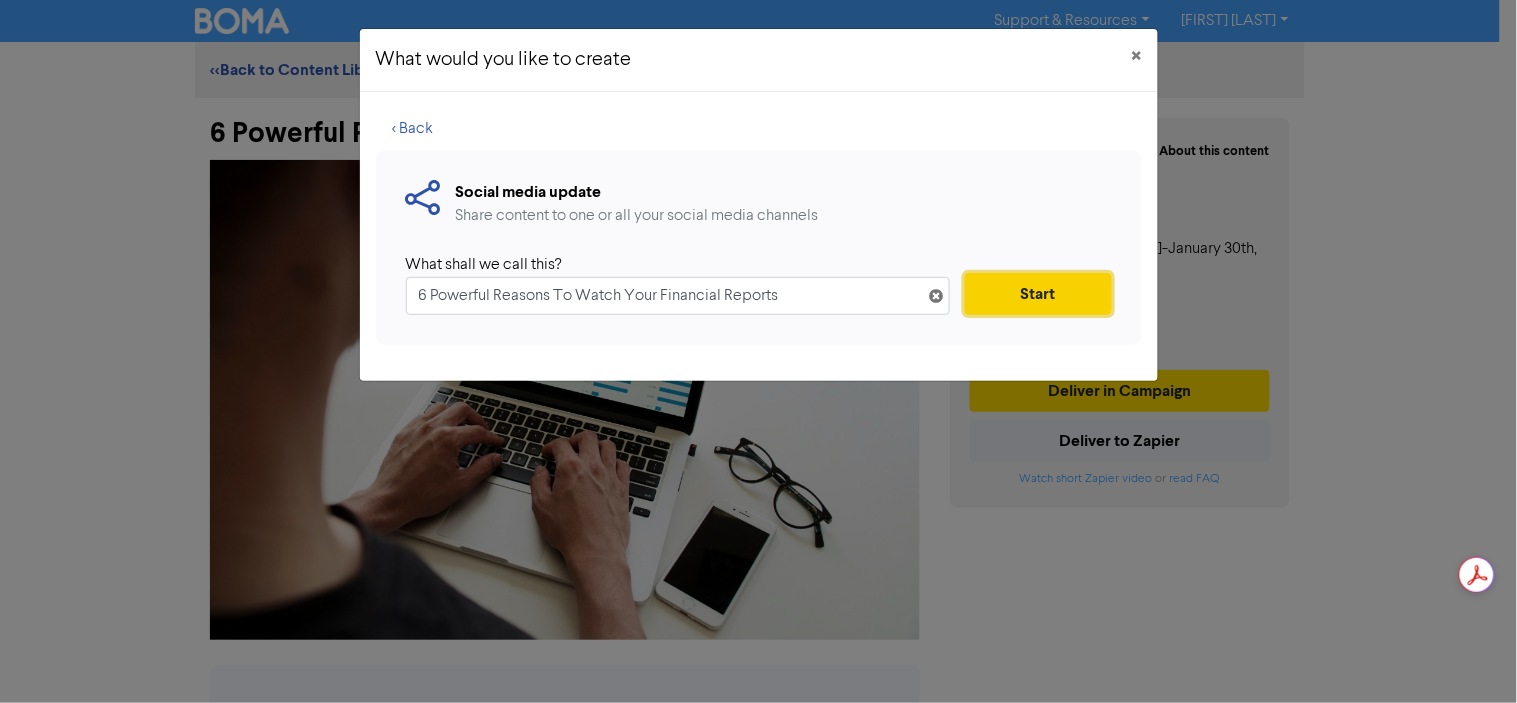 click on "Start" at bounding box center [1038, 294] 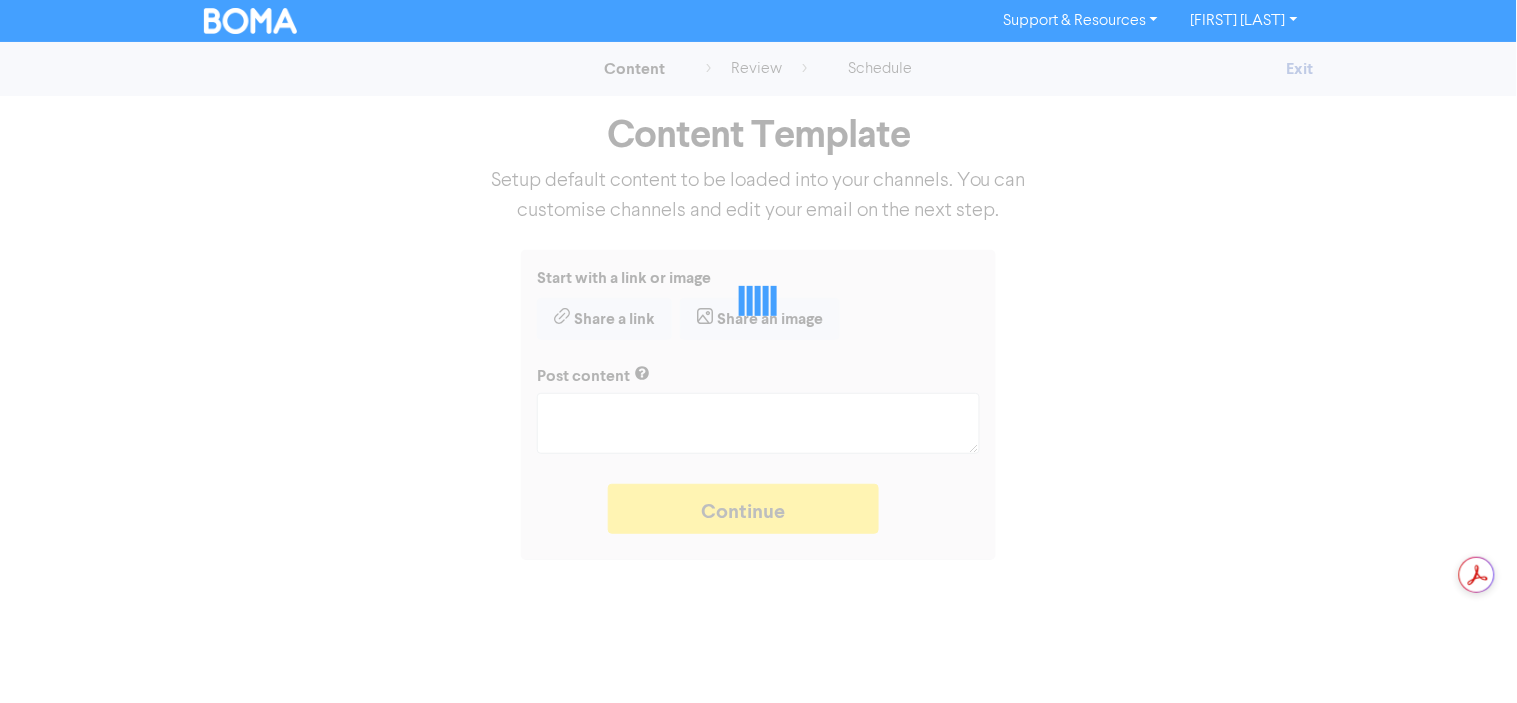 type on "x" 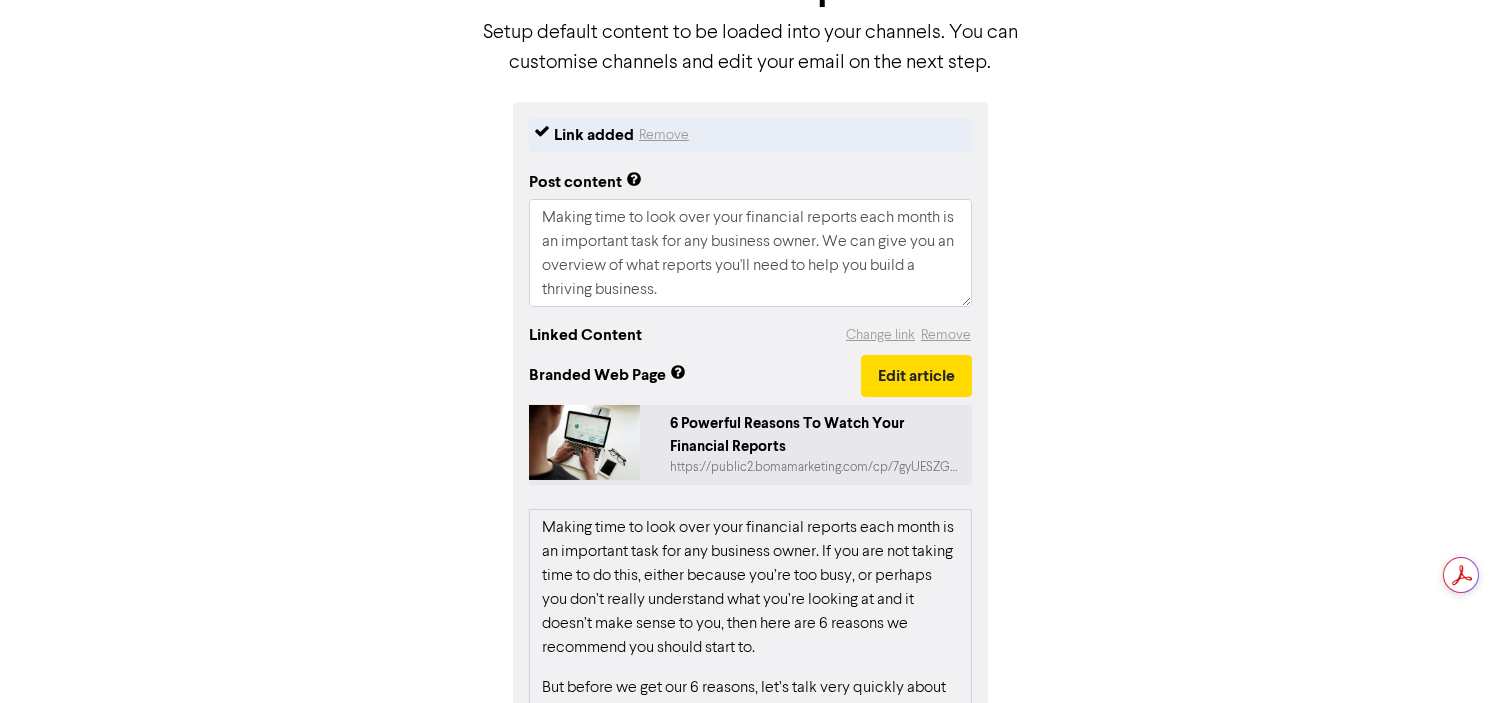scroll, scrollTop: 333, scrollLeft: 0, axis: vertical 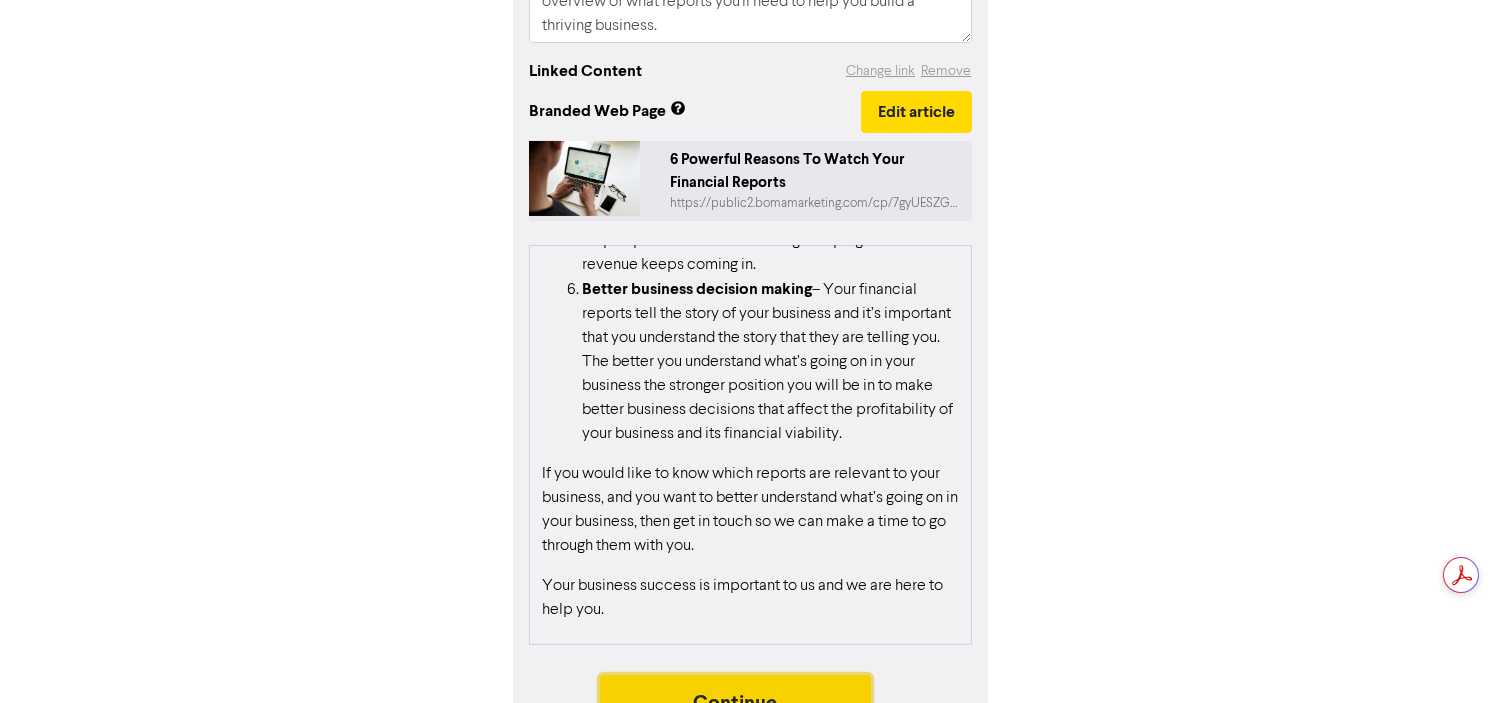 click on "Continue" at bounding box center [736, 700] 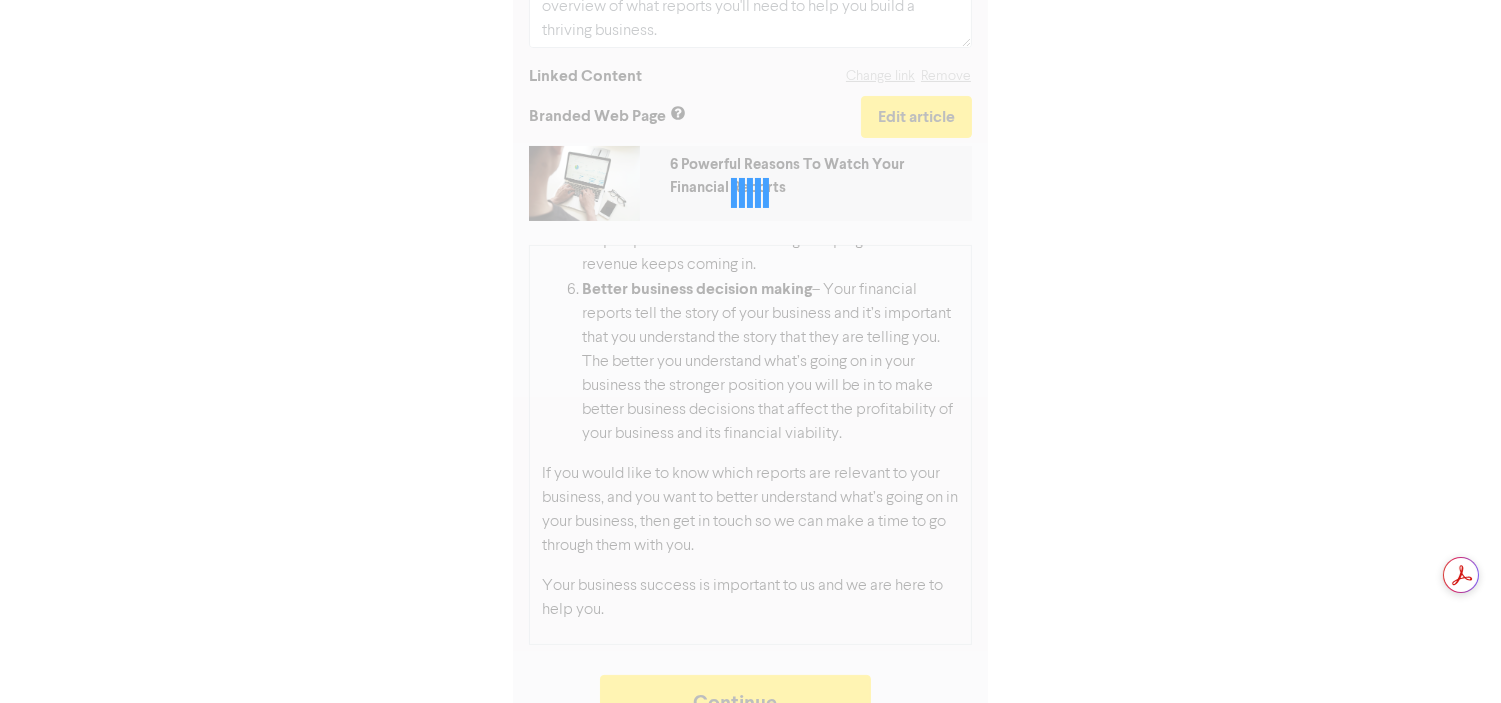 type on "x" 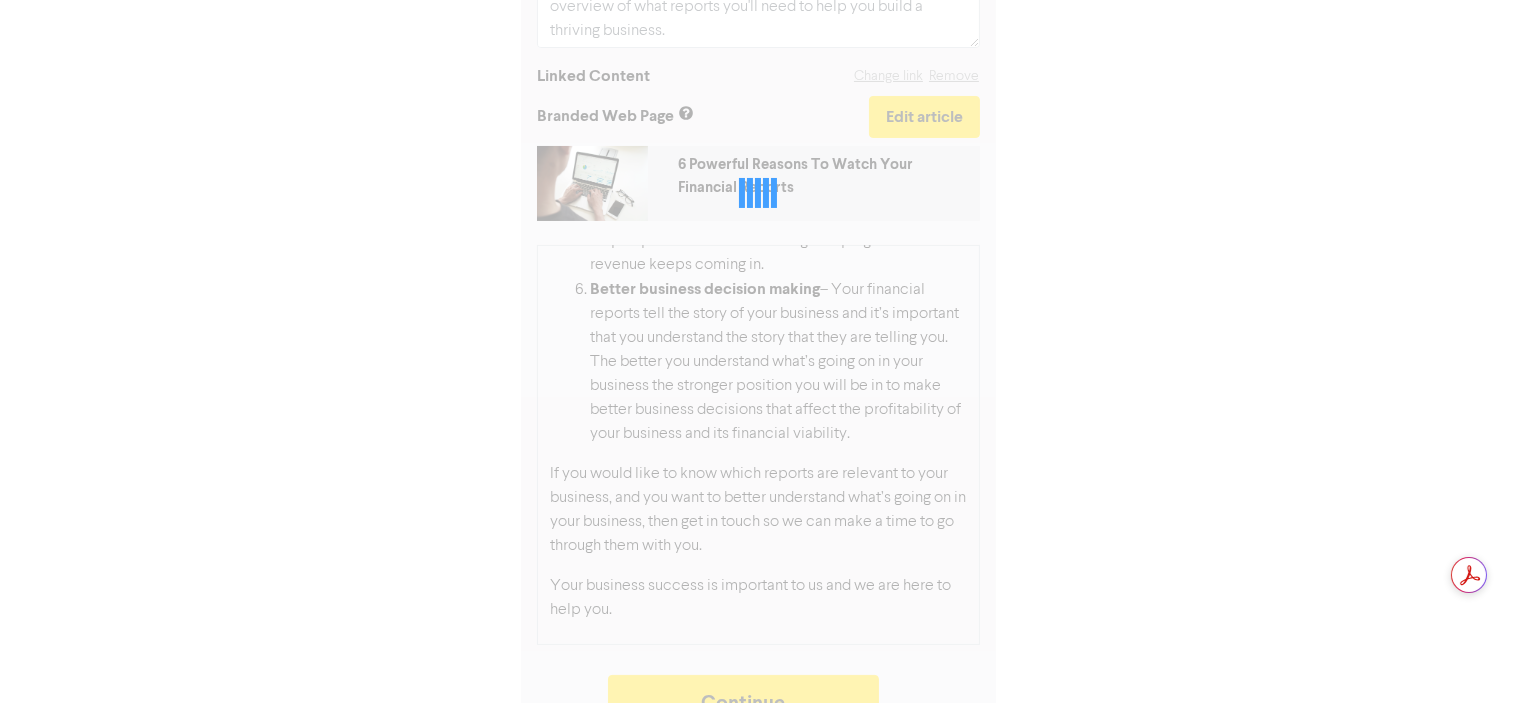 scroll, scrollTop: 0, scrollLeft: 0, axis: both 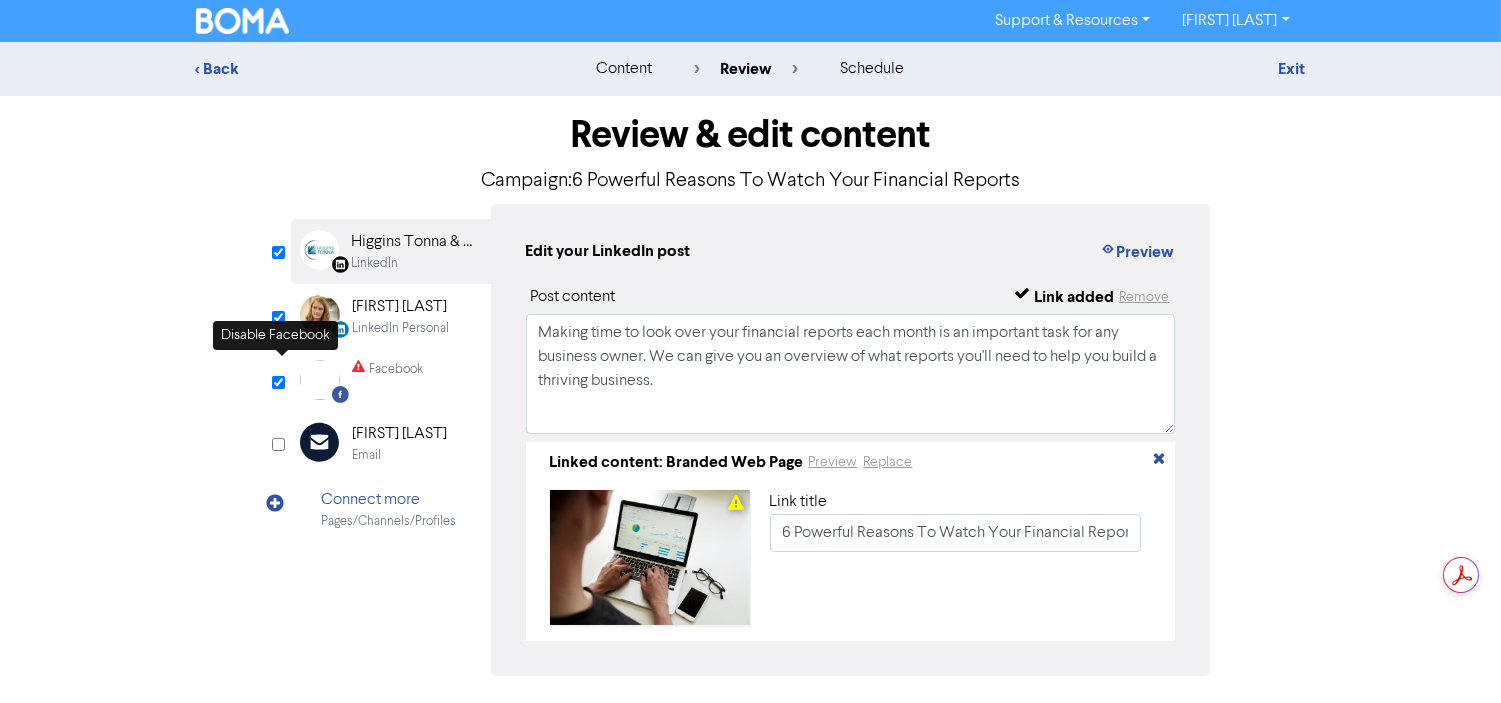 click at bounding box center (278, 382) 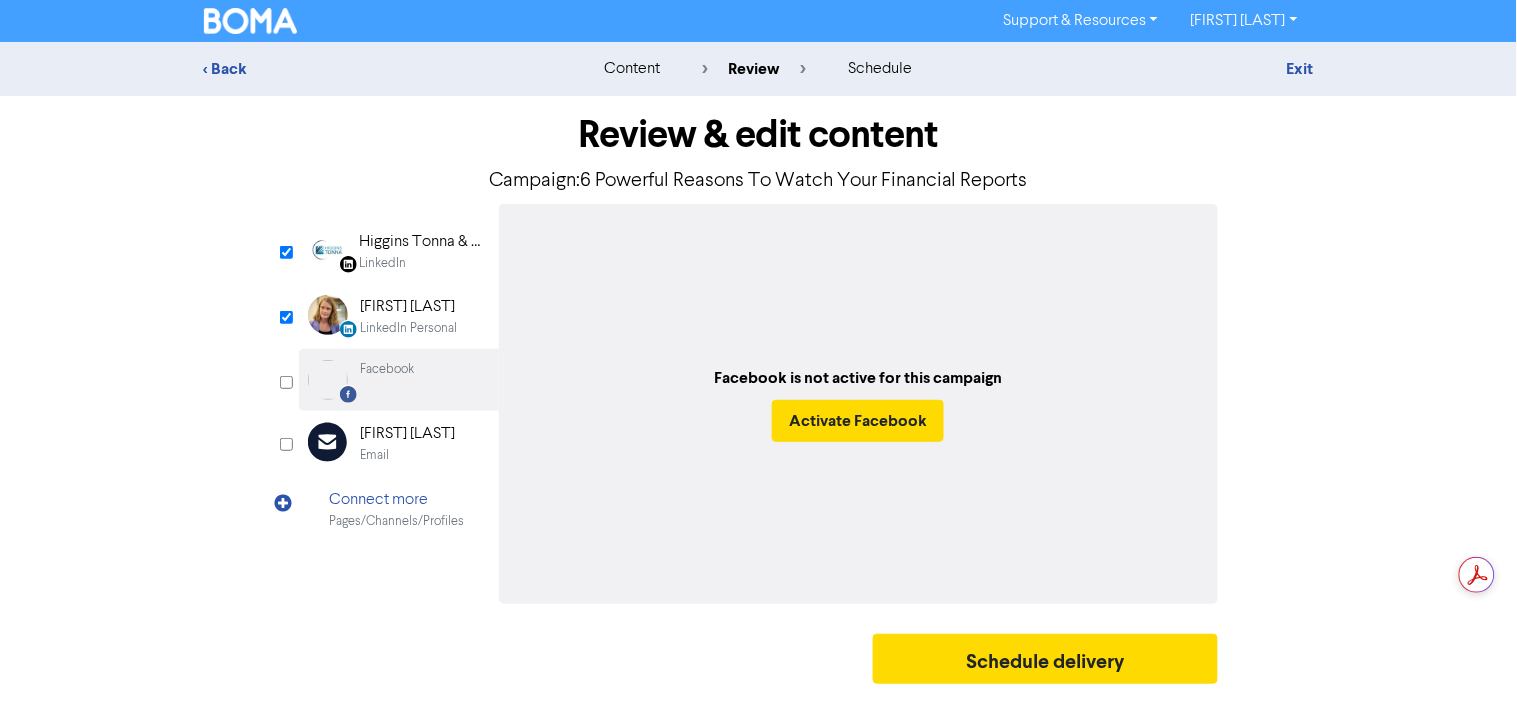 click on "Review & edit content Campaign: 6 Powerful Reasons To Watch Your Financial Reports
LinkedIn Page
Created with Sketch.
Higgins Tonna & Co LinkedIn
LinkedIn Personal
Created with Sketch.
[FIRST] [LAST] LinkedIn Personal
Facebook
Created with Sketch.
Facebook
Email
Created with Sketch.
[FIRST] [LAST] Email Connect more Pages/Channels/Profiles Edit your LinkedIn post Preview Post content Link added Remove Linked content: Branded Web Page Preview Replace Link title 6 Powerful Reasons To Watch Your Financial Reports Preview Post content ." at bounding box center [759, 395] 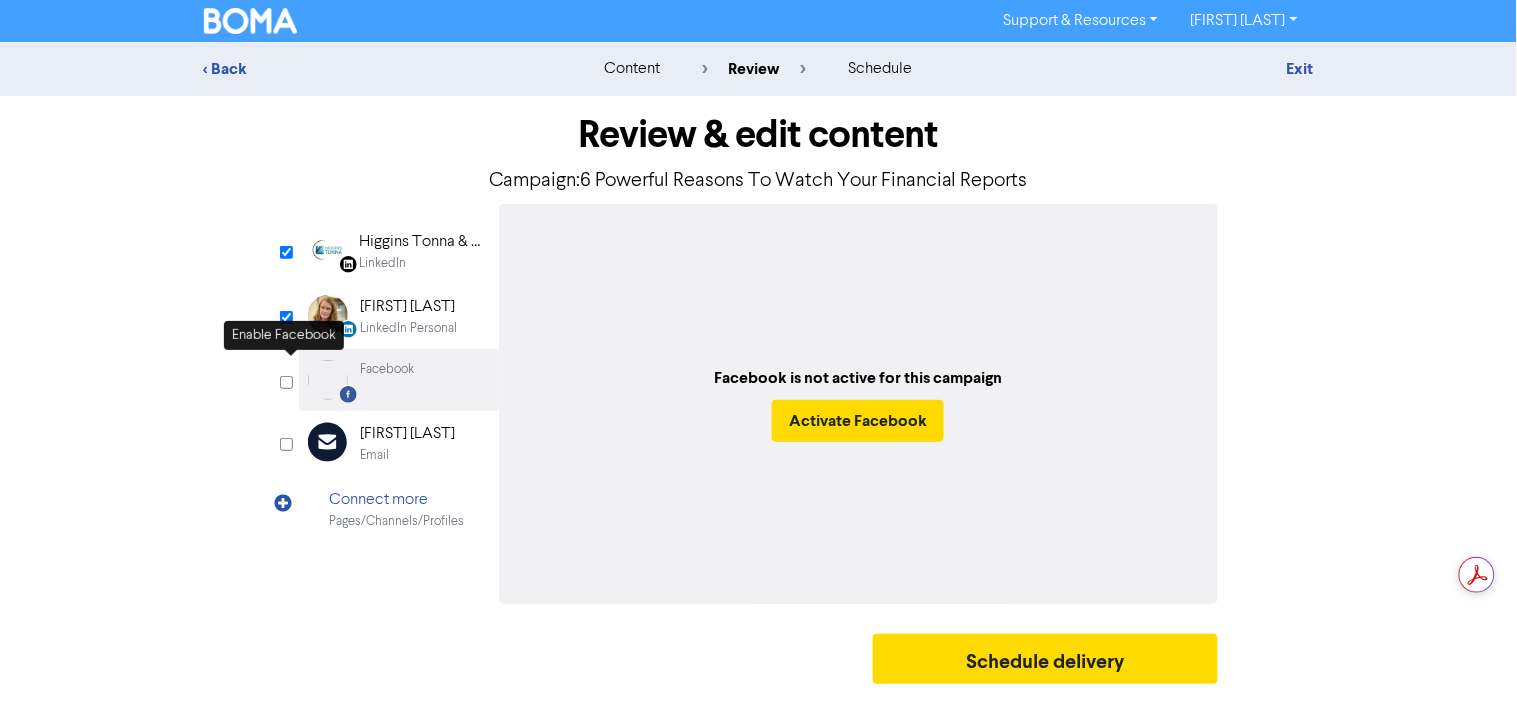 click at bounding box center (286, 382) 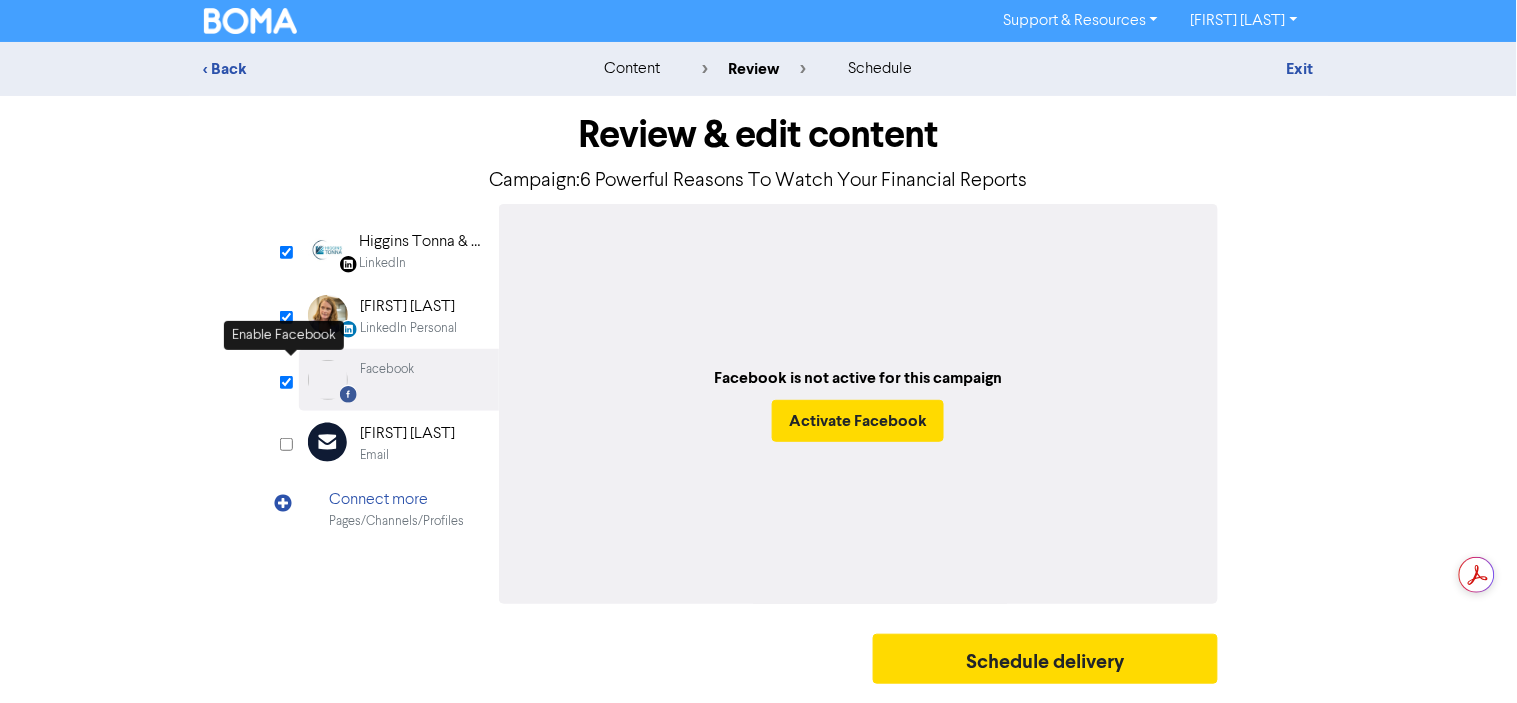 select on "LEARN_MORE" 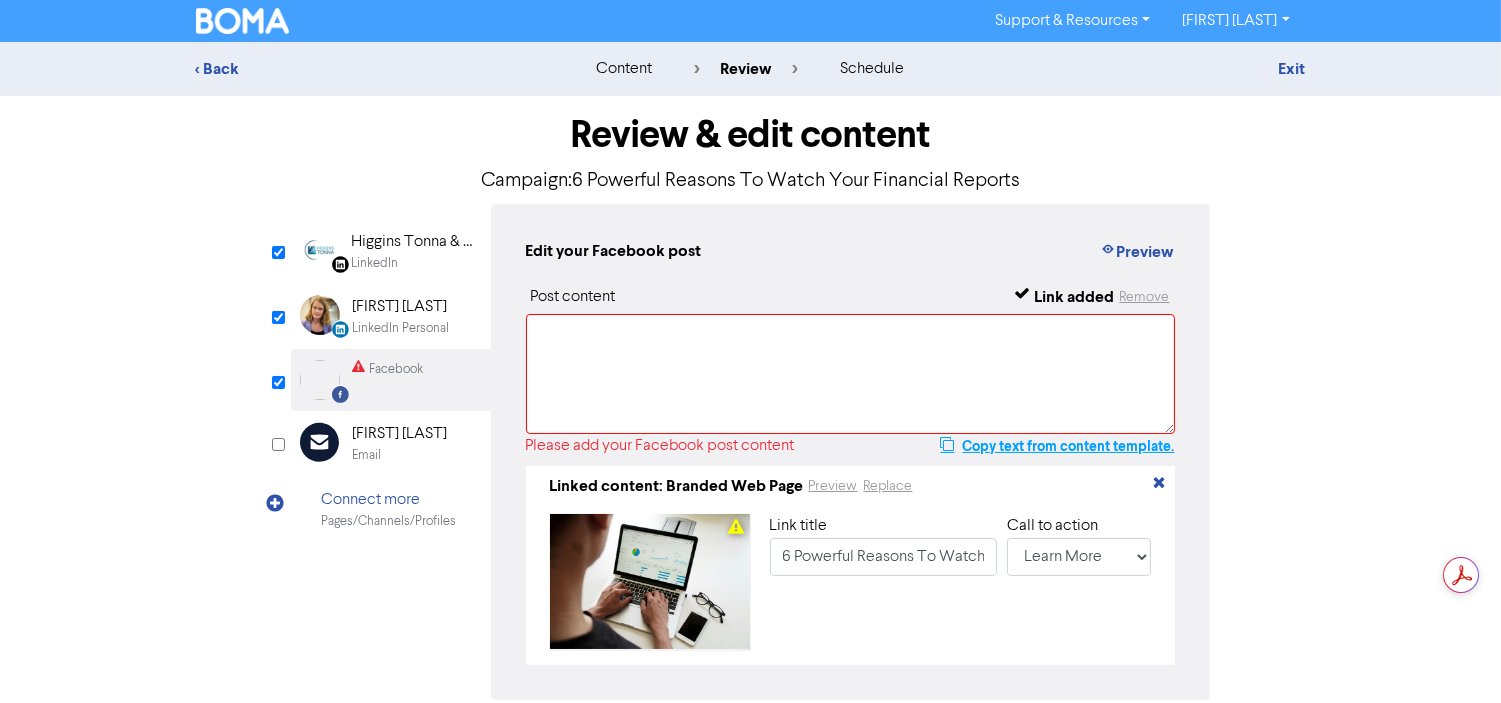 click on "Copy text from content template." at bounding box center (1057, 446) 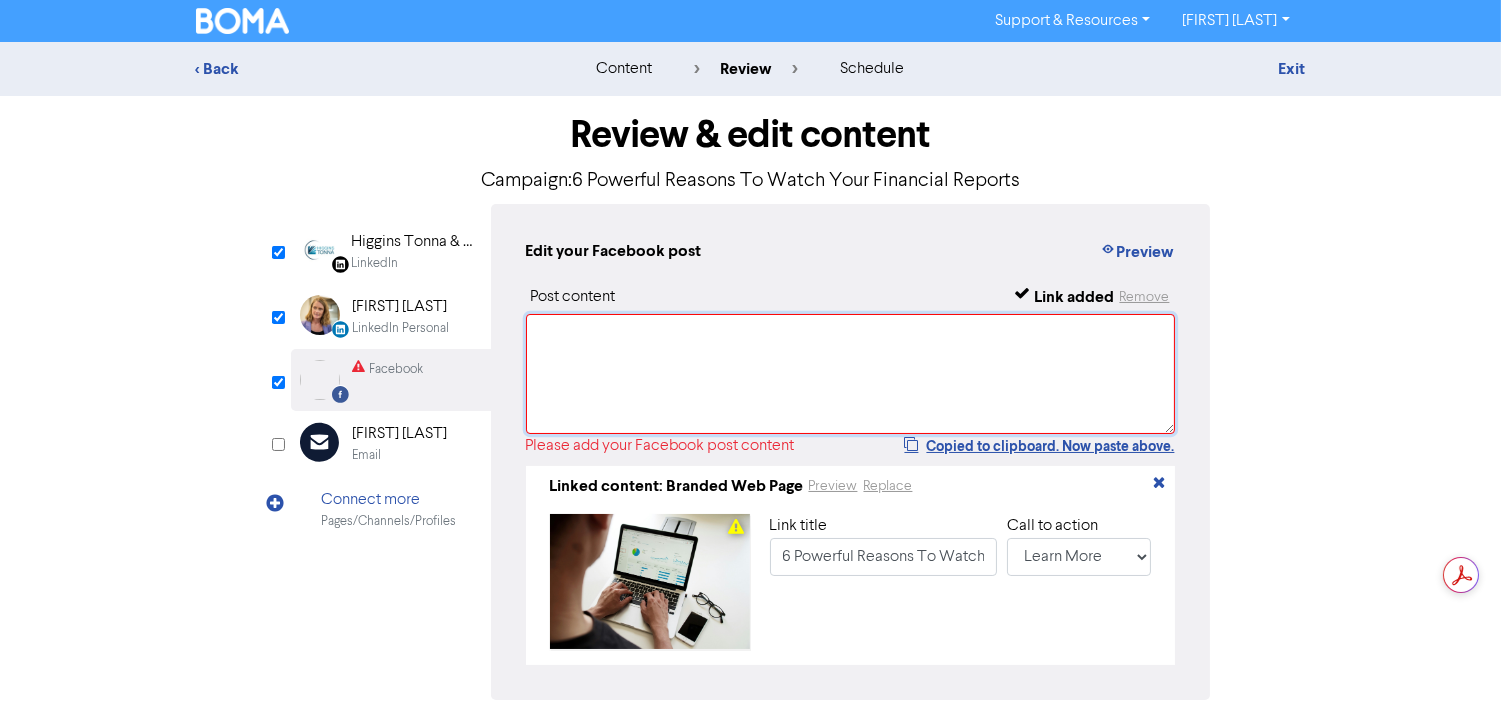 click at bounding box center (851, 374) 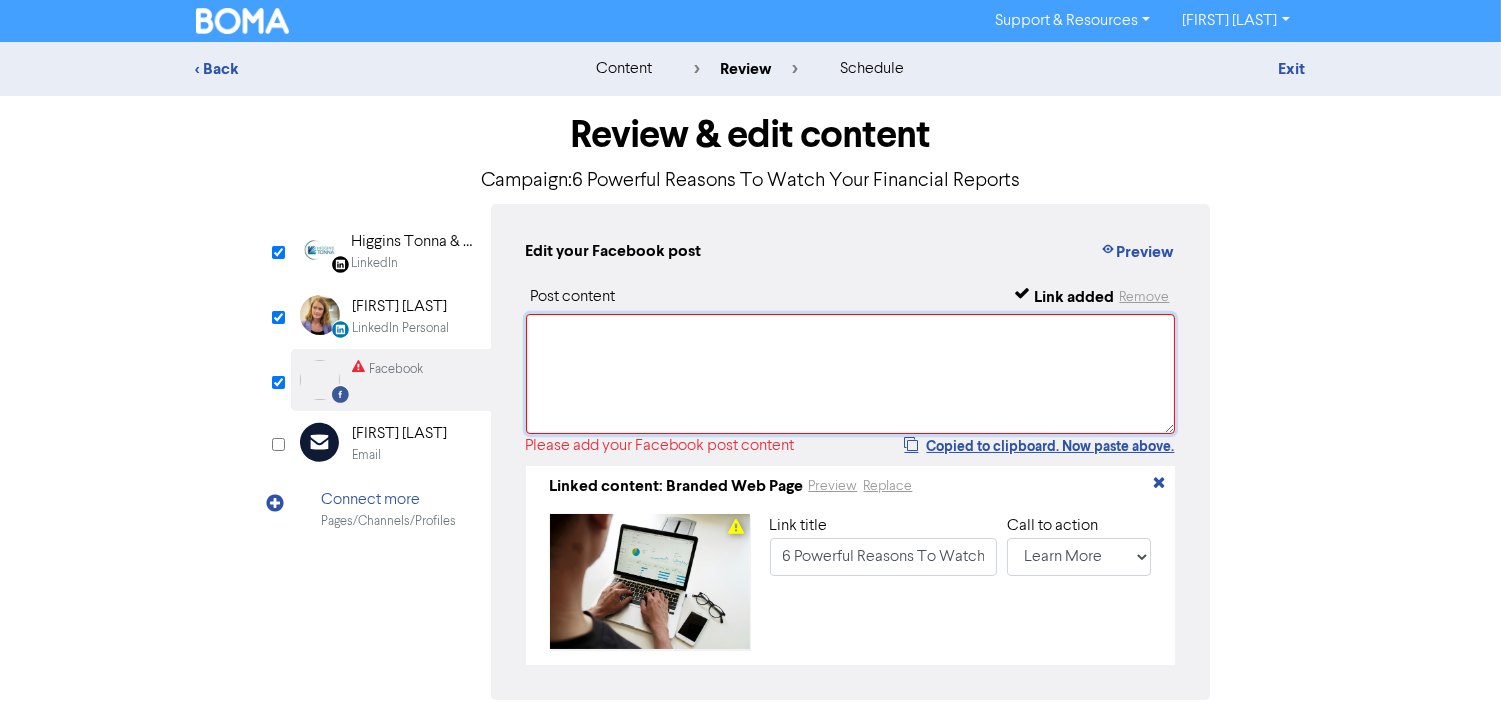 paste on "Making time to look over your financial reports each month is an important task for any business owner. We can give you an overview of what reports you'll need to help you build a thriving business." 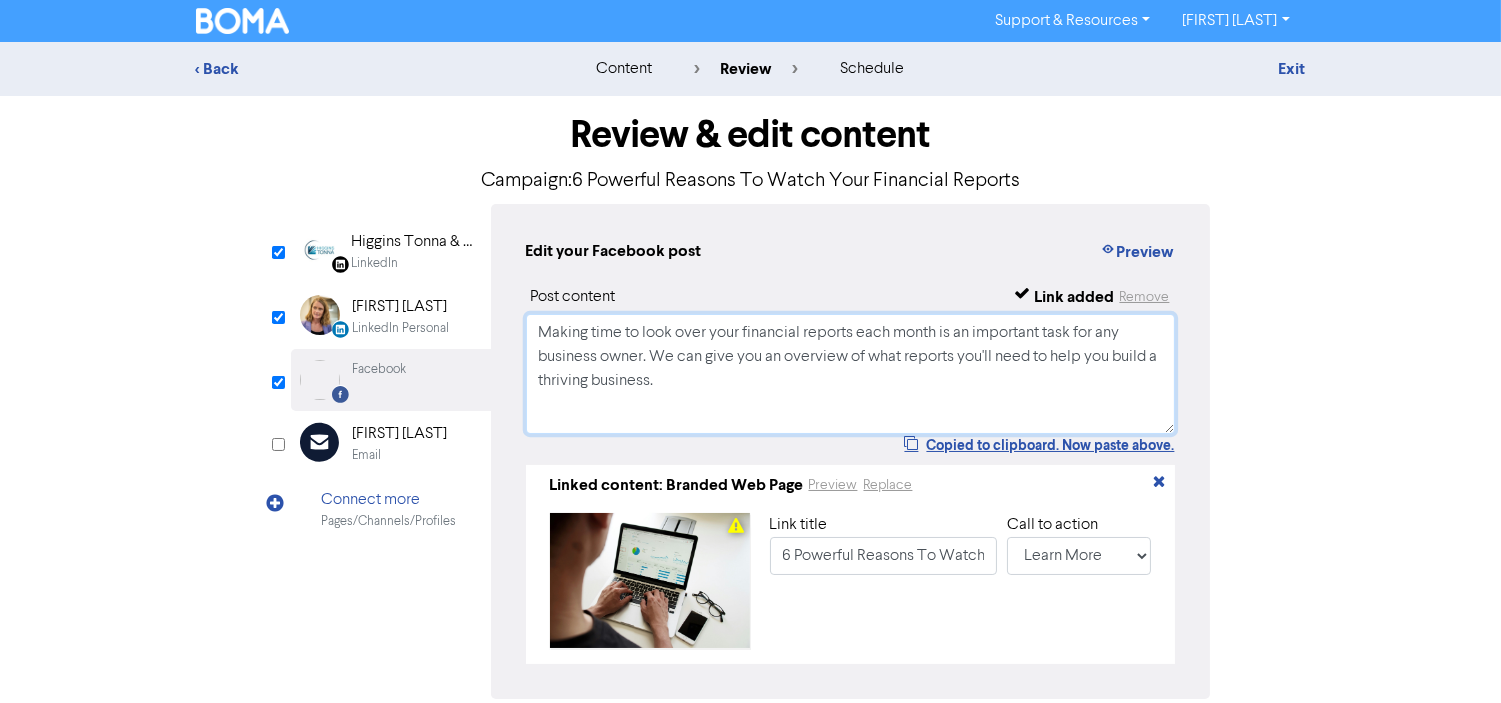 type on "Making time to look over your financial reports each month is an important task for any business owner. We can give you an overview of what reports you'll need to help you build a thriving business." 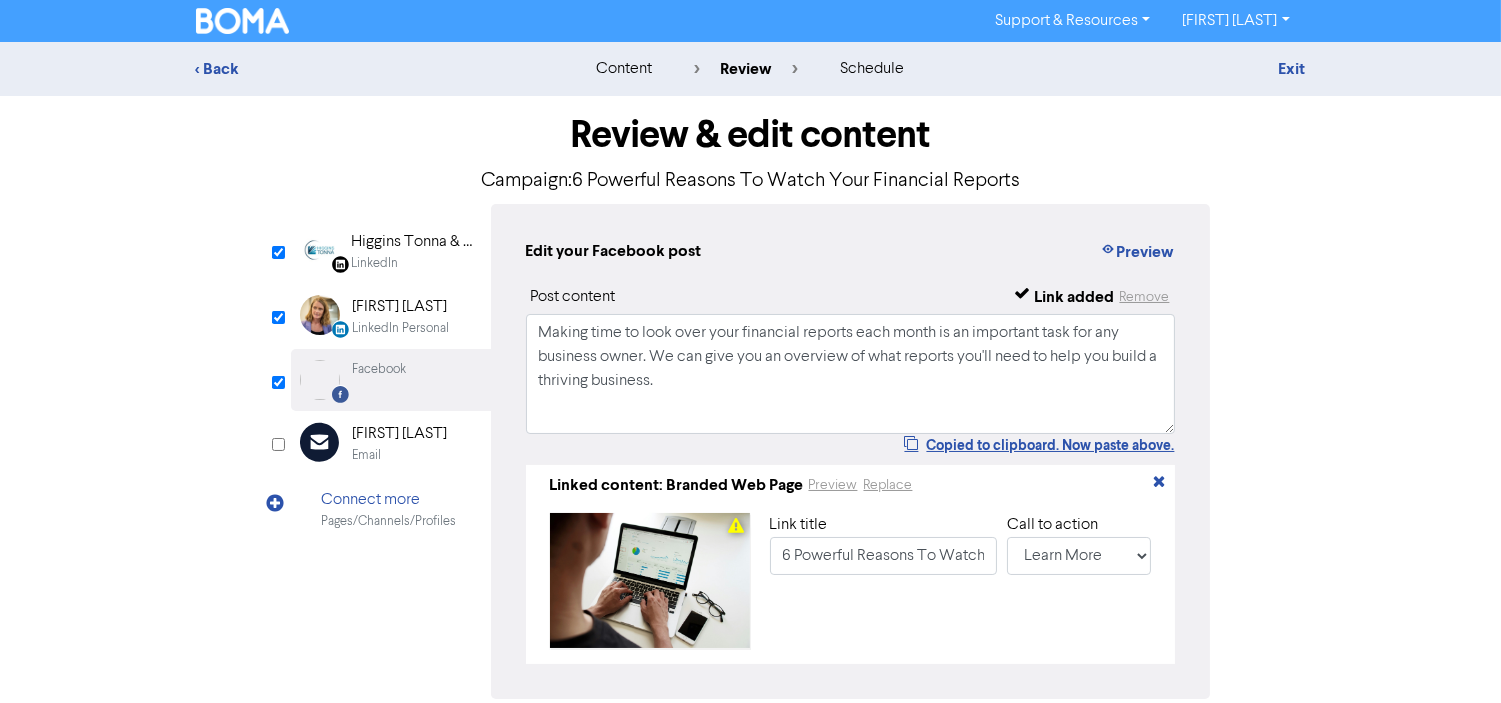 click on "Schedule delivery" at bounding box center (1038, 754) 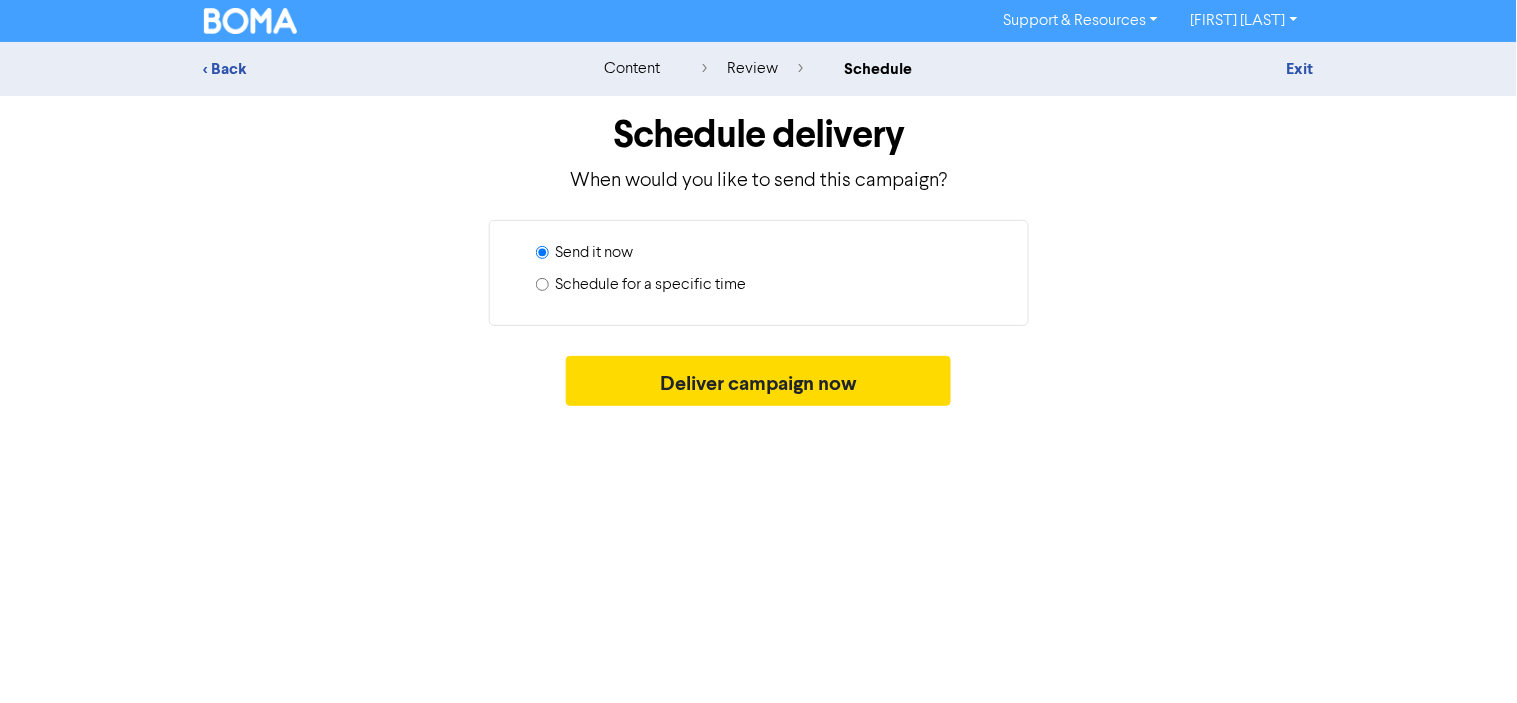 click on "Schedule for a specific time" at bounding box center [651, 285] 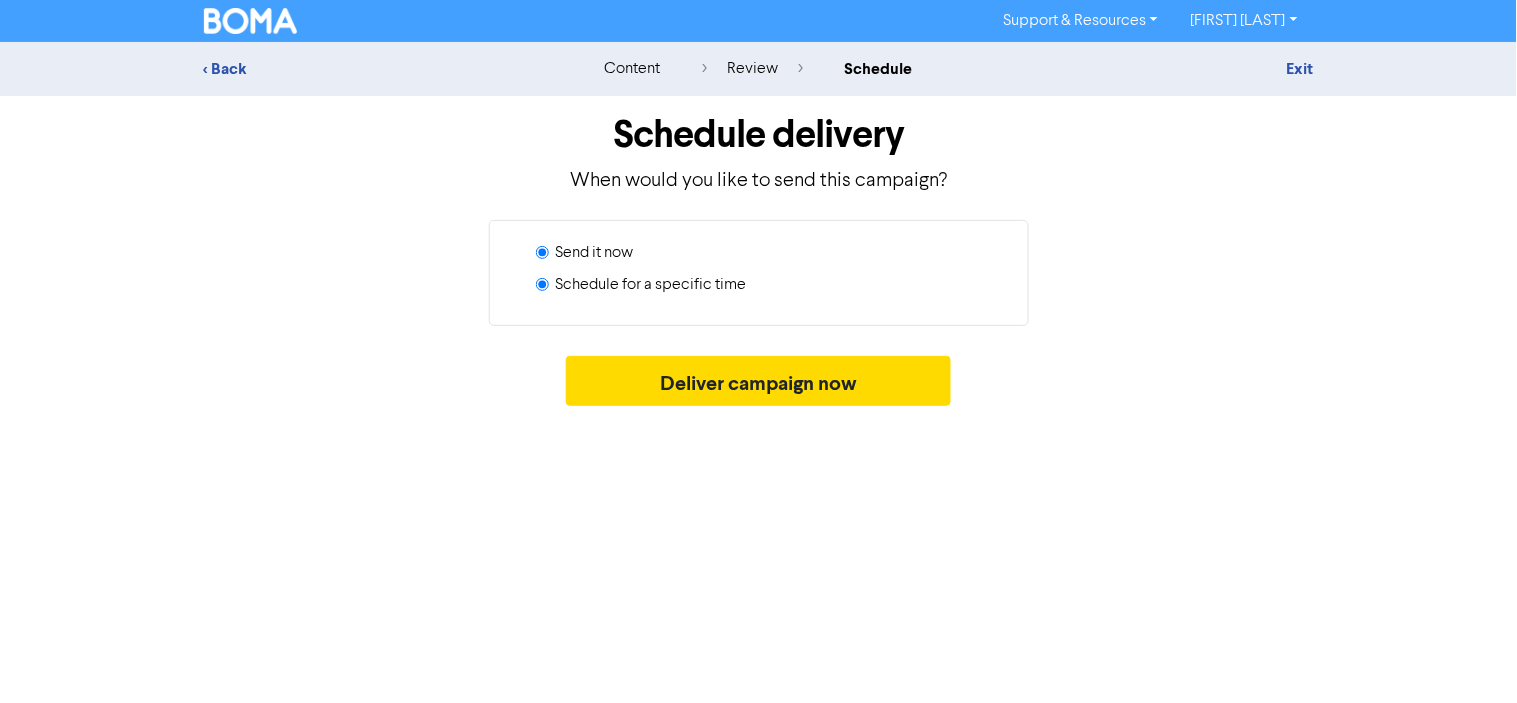radio on "true" 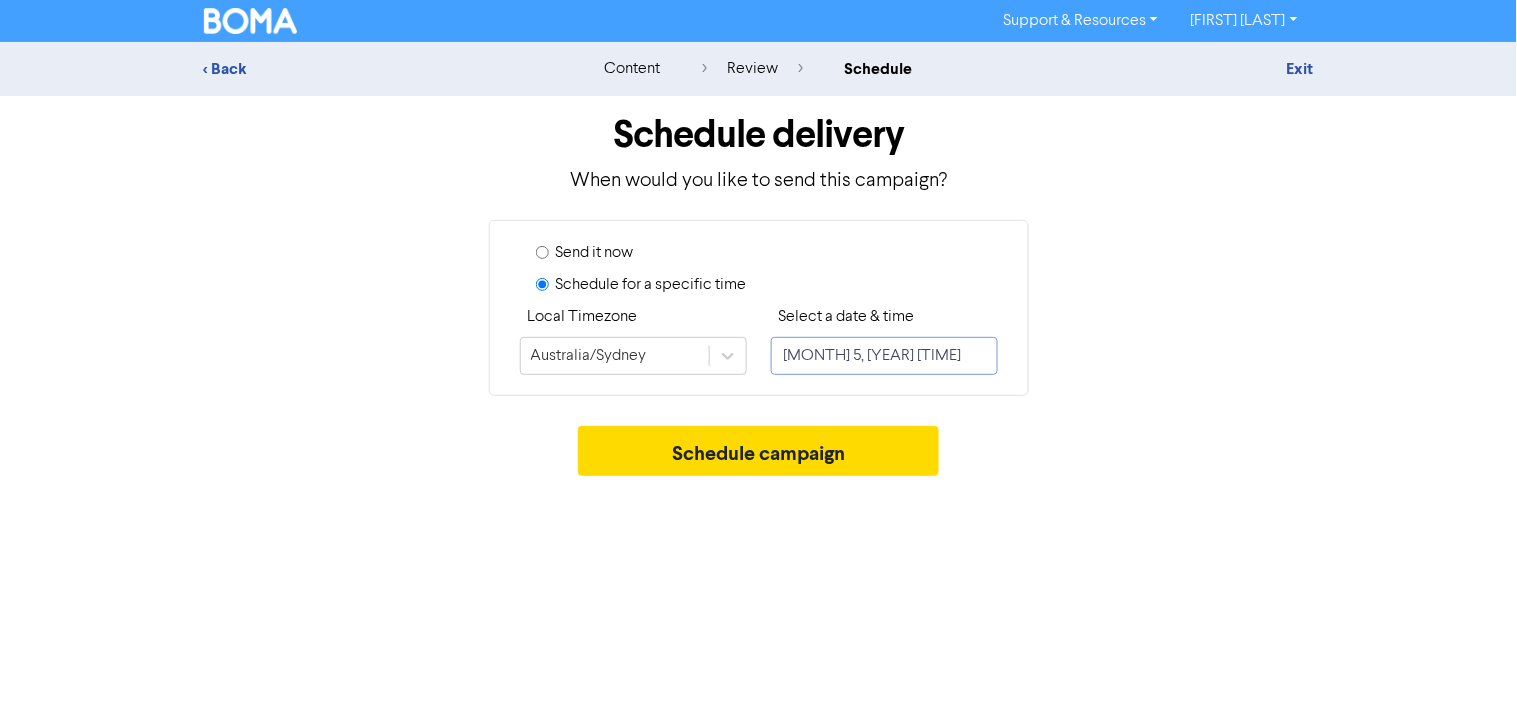 select on "7" 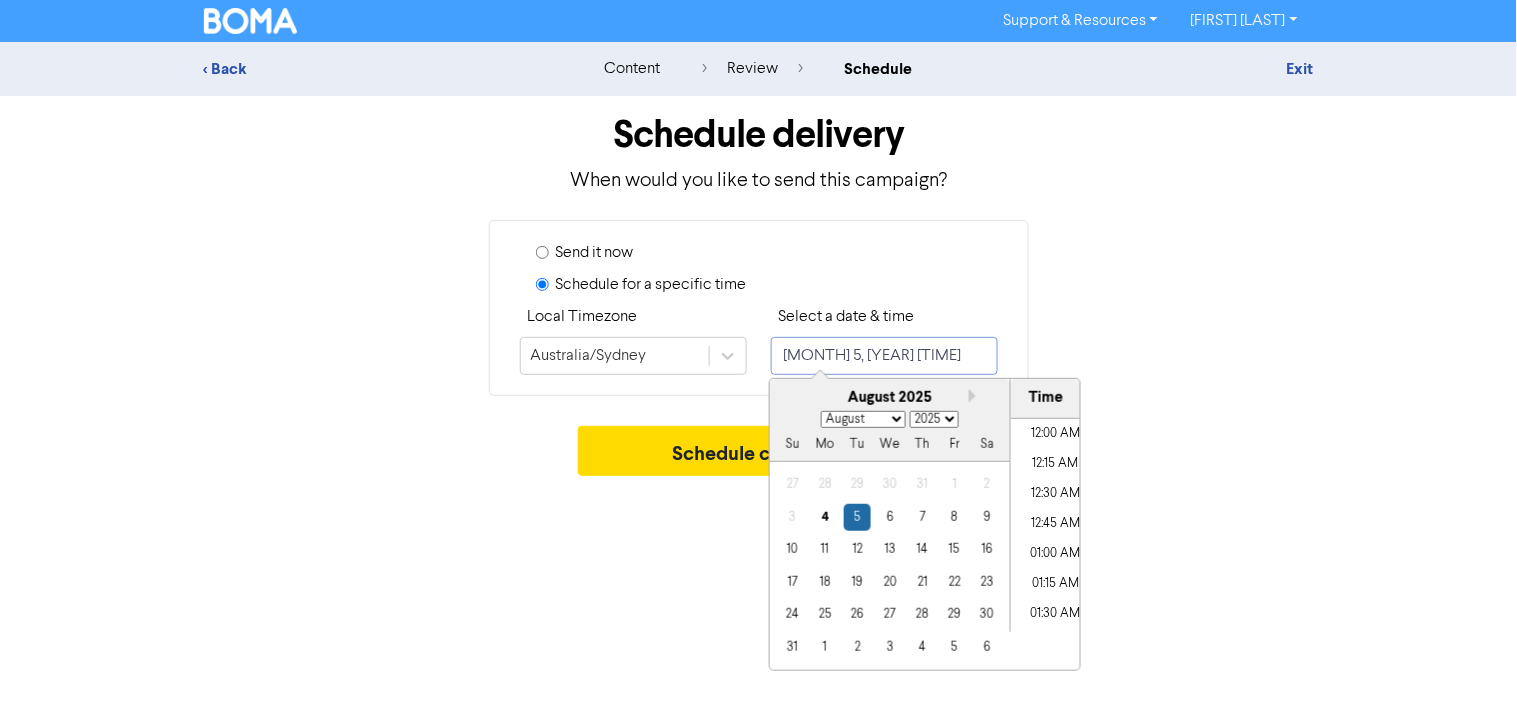 click on "[MONTH] 5, [YEAR] [TIME]" at bounding box center (884, 356) 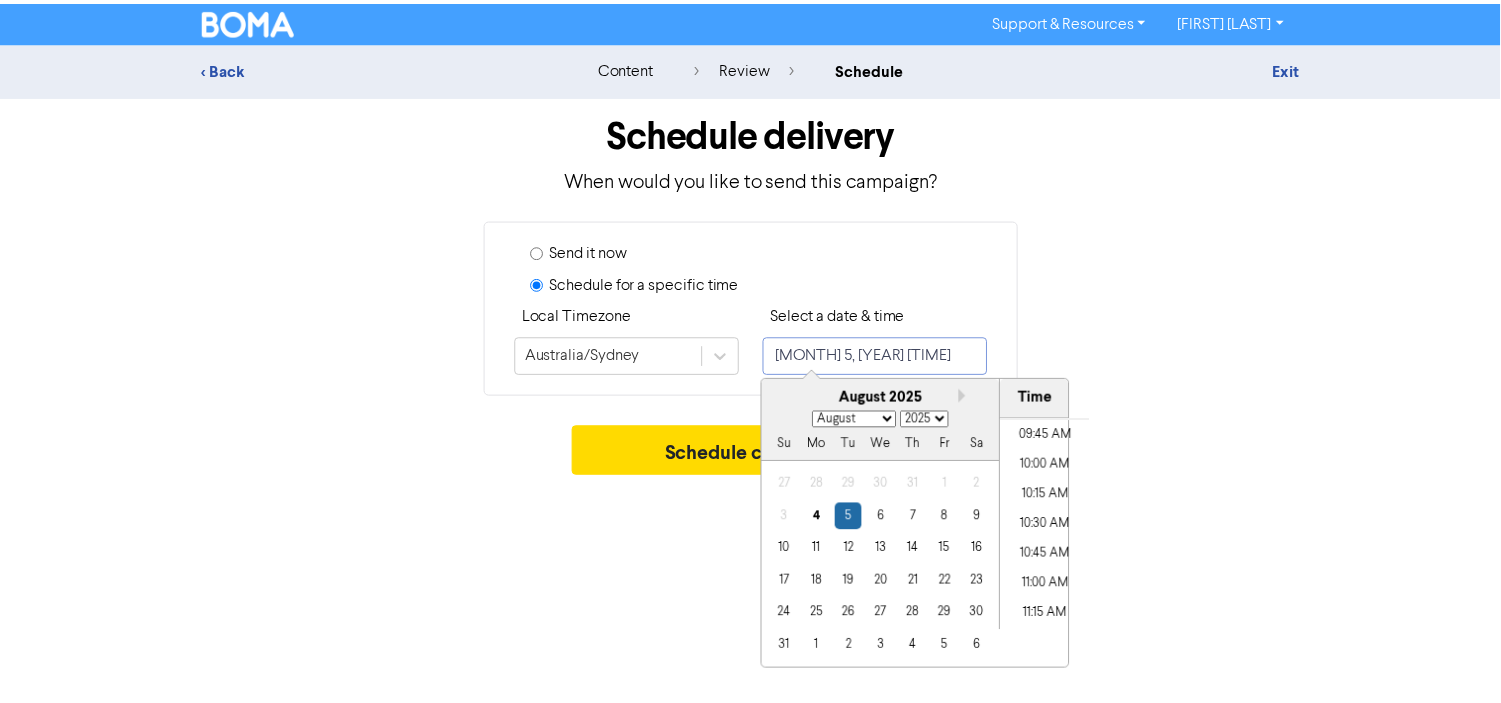 scroll, scrollTop: 1135, scrollLeft: 0, axis: vertical 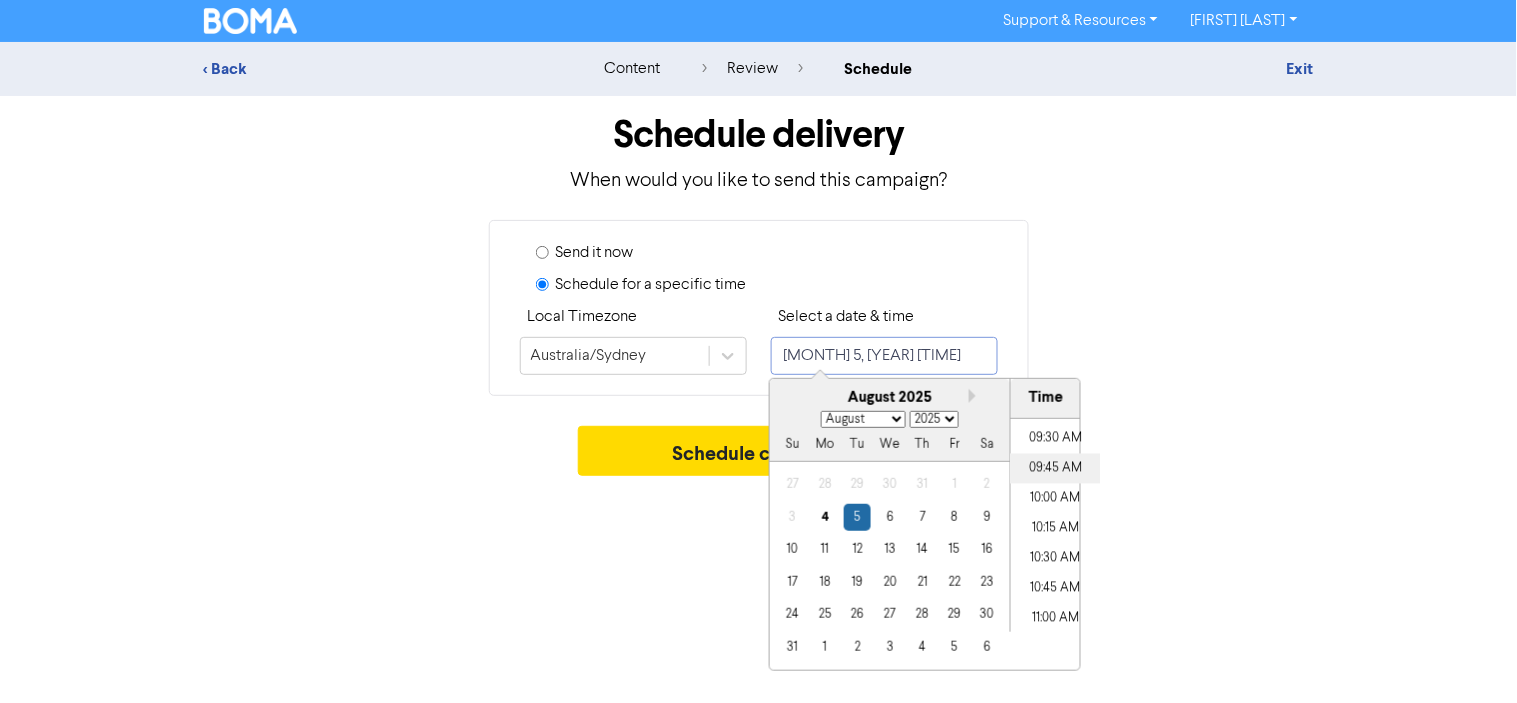 click on "09:45 AM" at bounding box center [1056, 469] 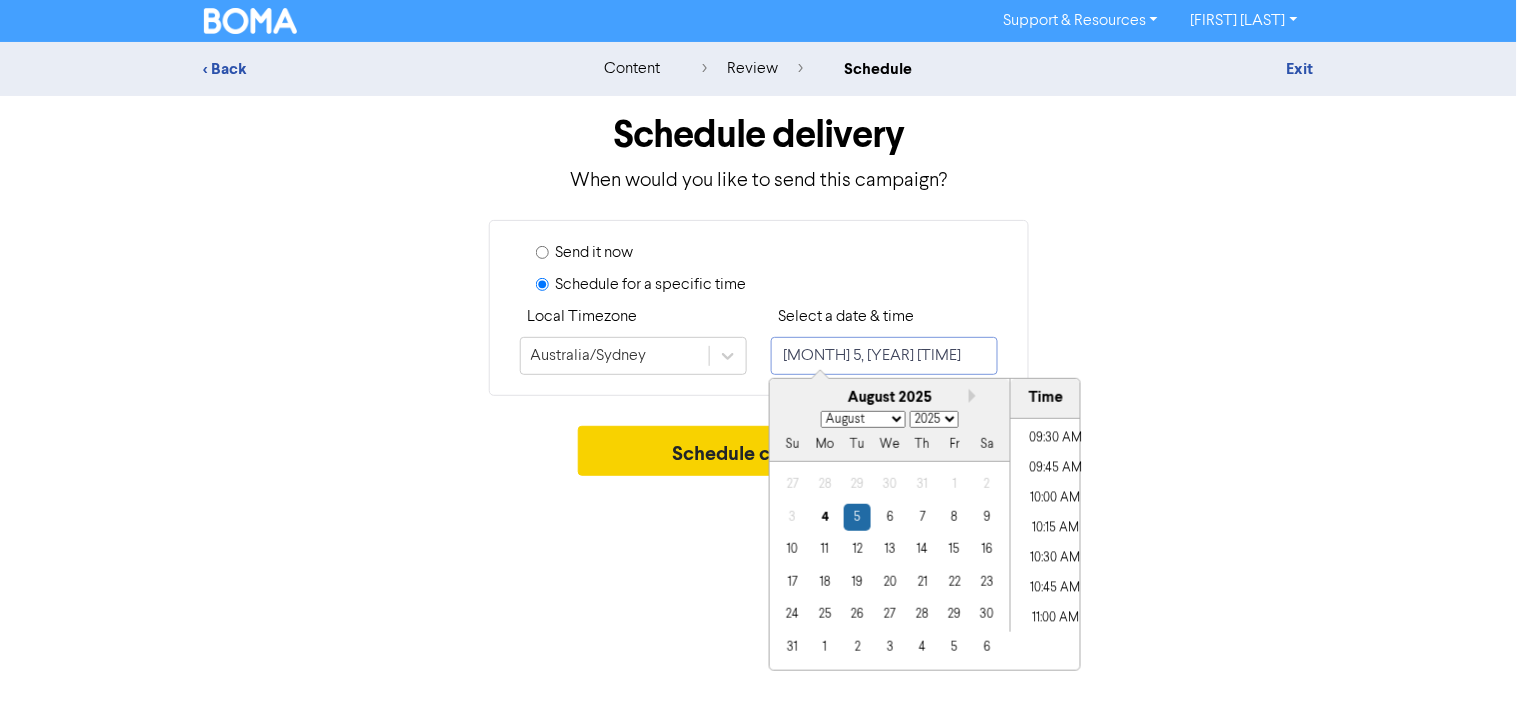 type on "[MONTH] 5, [YEAR] 9:45 AM" 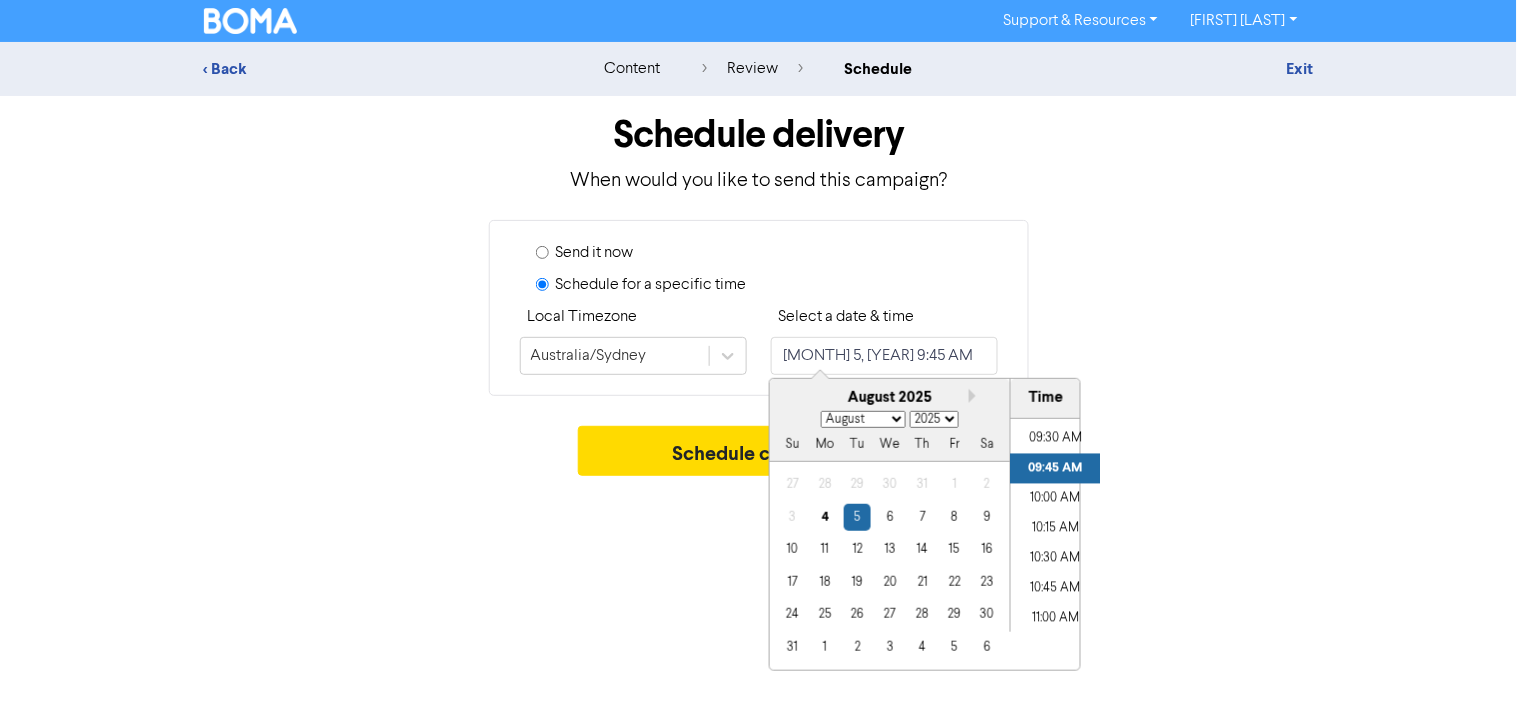 click on "Support & Resources Video Tutorials FAQ & Guides Marketing Education [FIRST] [LAST] Log Out < Back content review schedule Exit Schedule delivery When would you like to send this campaign? Send it now Schedule for a specific time Local Timezone Australia/Sydney Select a date & time [MONTH] 5, [YEAR] 9:45 AM Next month [MONTH] 2025 January February March April May June July August September October November December 2025 2026 2077 2078 2079 2080 2081 2082 2083 2084 2085 2086 2087 2088 2089 2090 2091 2092 2093 2094 2095 2096 2097 2098 2099 2100 Su Mo Tu We Th Fr Sa 27 28 29 30 31 1 2 3 4 5 6 7 8 9 10 11 12 13 14 15 16 17 18 19 20 21 22 23 24 25 26 27 28 29 30 31 1 2 3 4 5 6 Time 12:00 AM 12:15 AM 12:30 AM 12:45 AM 01:00 AM 01:15 AM 01:30 AM 01:45 AM 02:00 AM 02:15 AM" at bounding box center (758, 351) 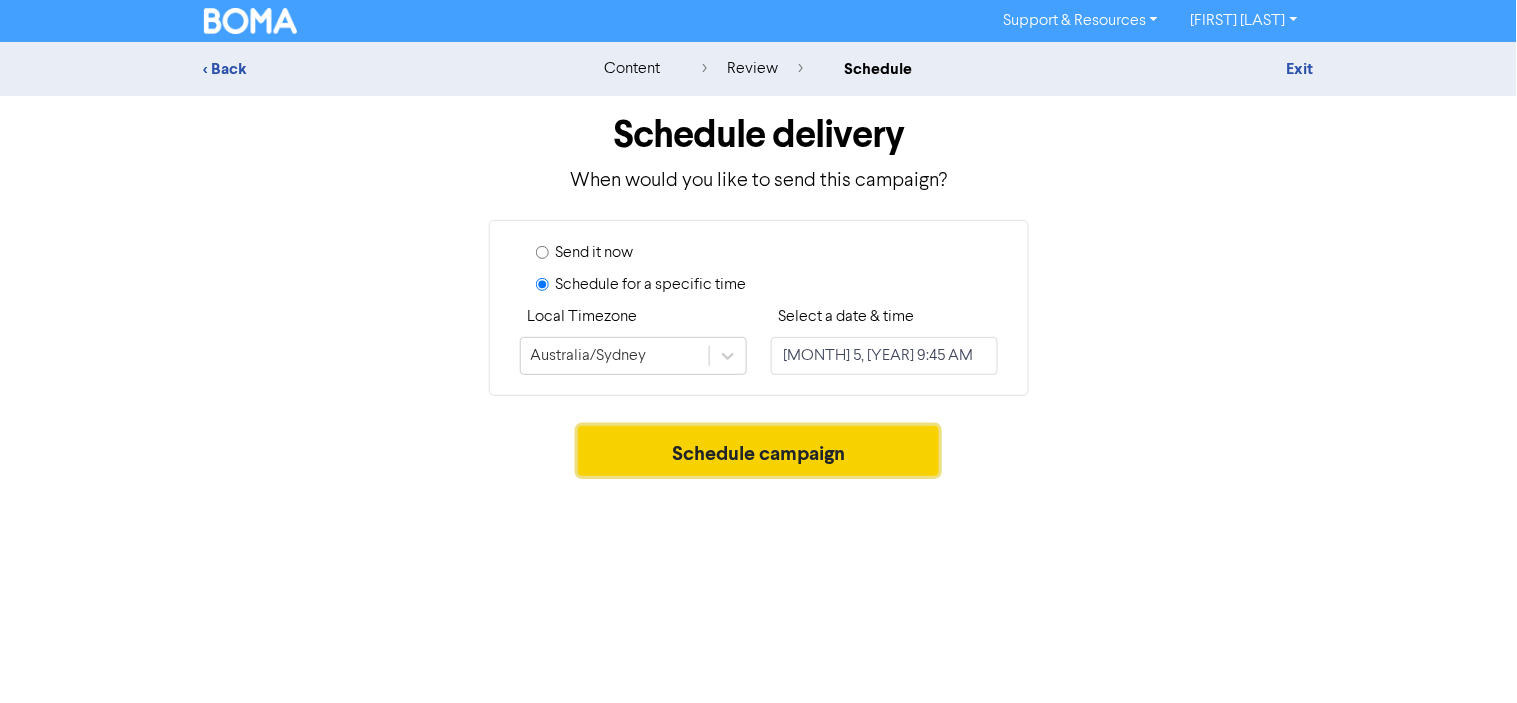 click on "Schedule campaign" at bounding box center (758, 451) 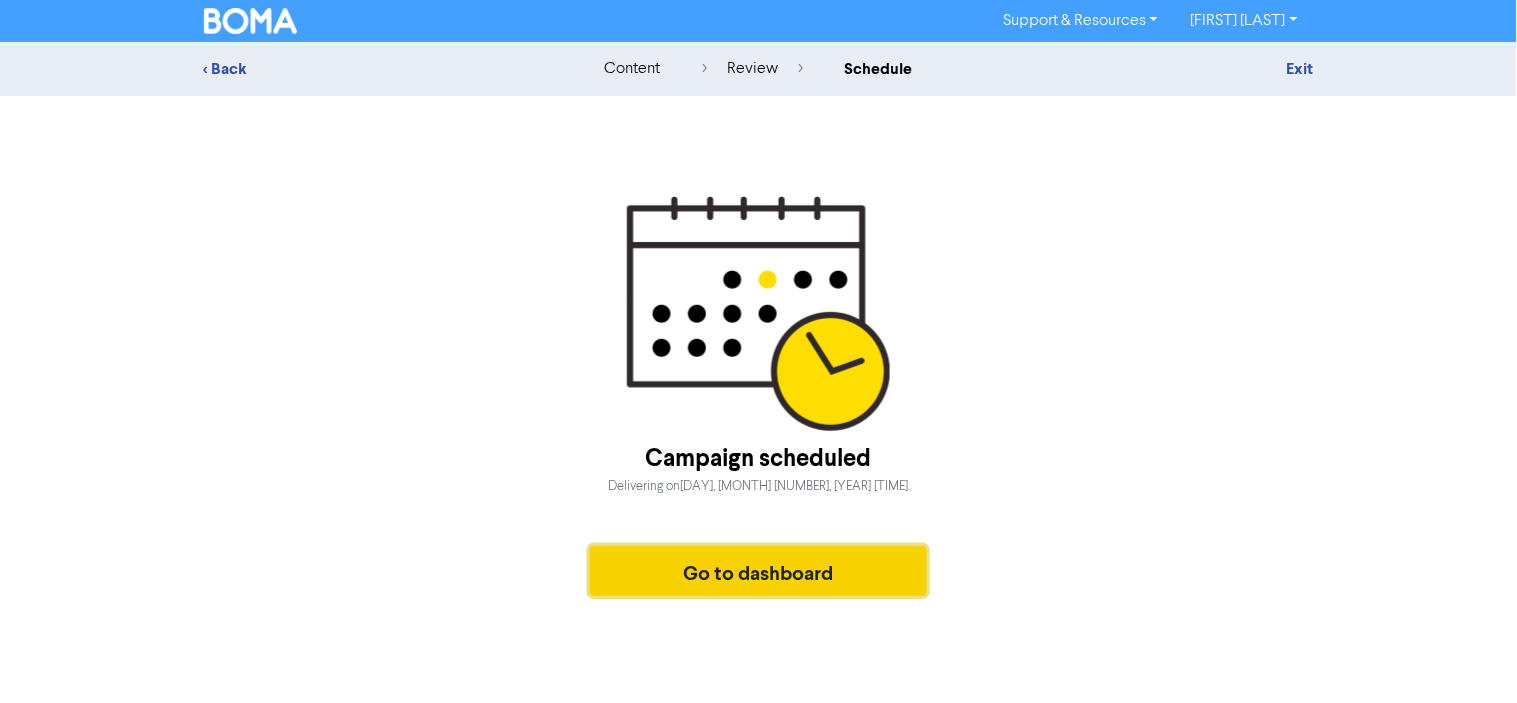 click on "Go to dashboard" at bounding box center (759, 571) 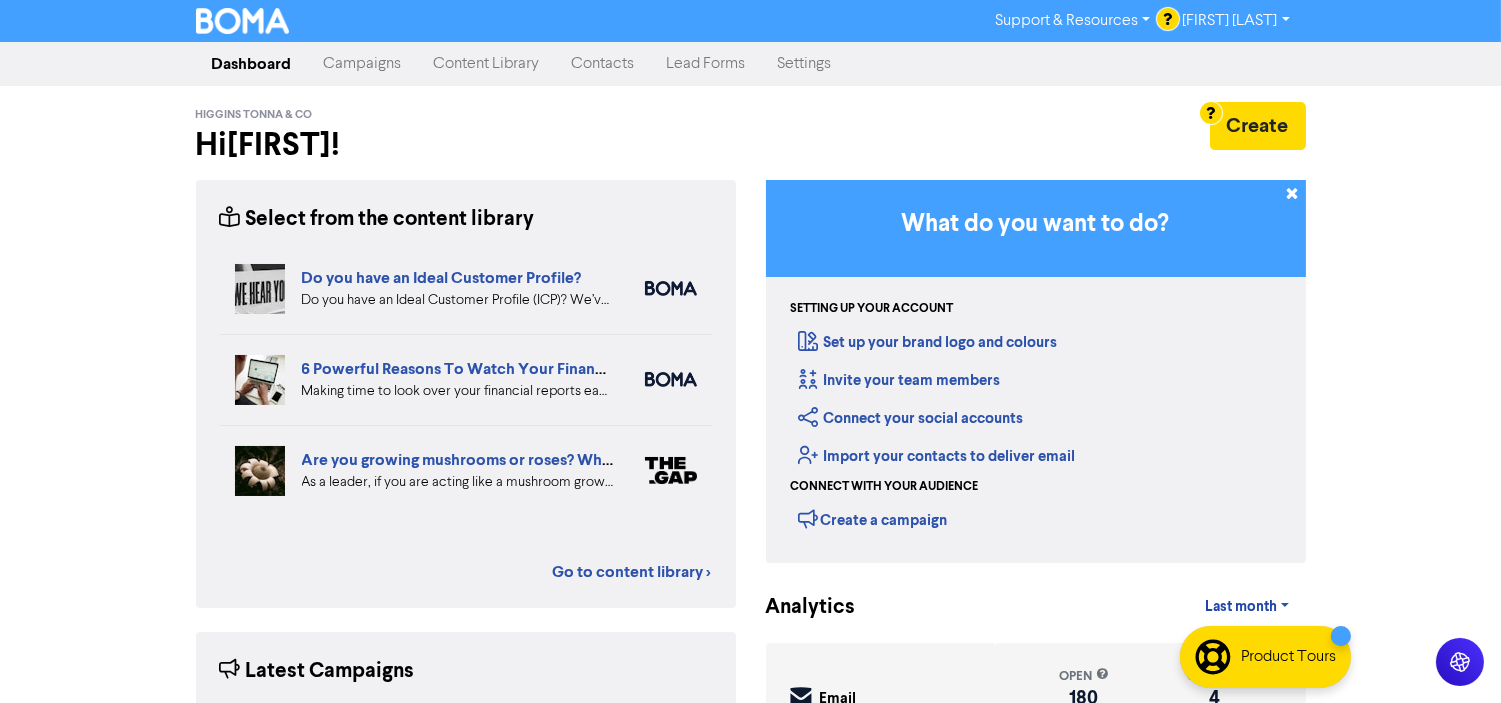click on "Contacts" at bounding box center (603, 64) 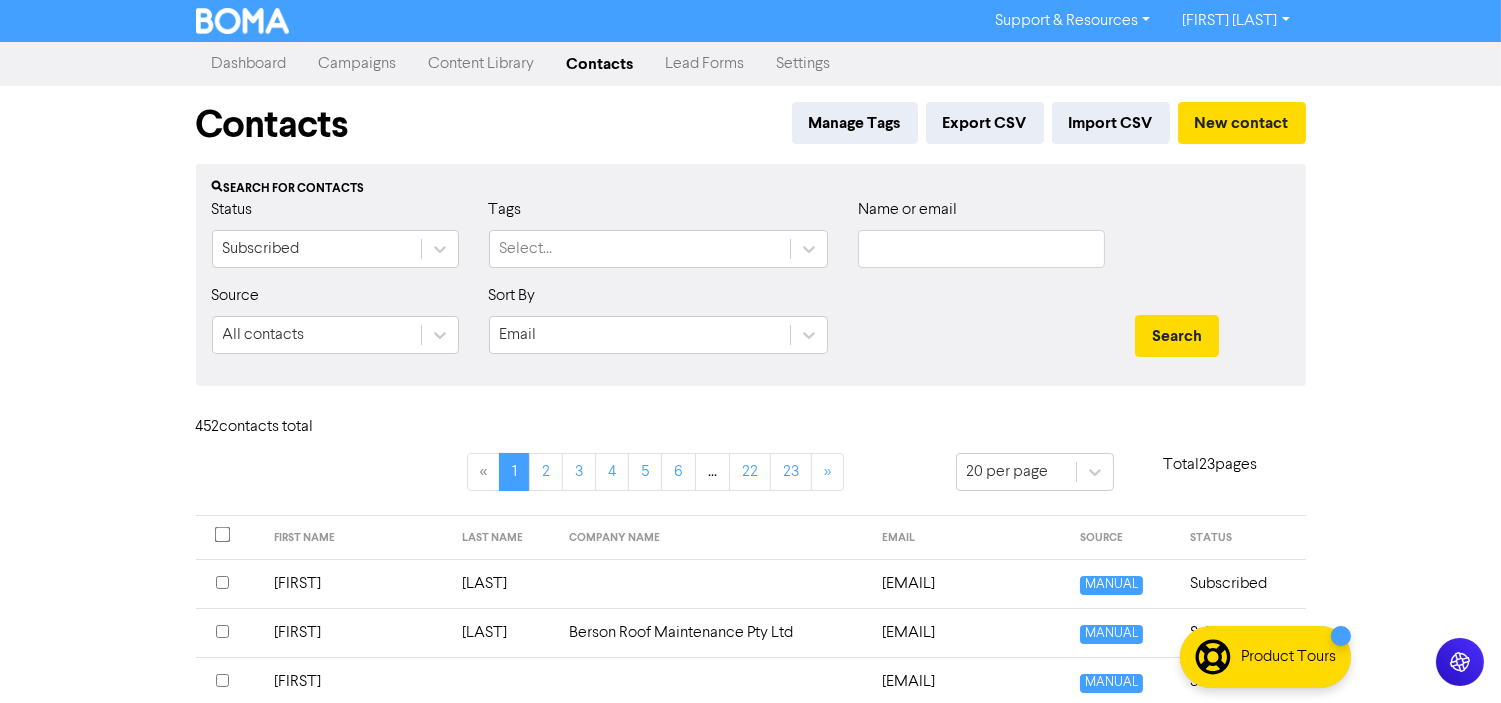 type 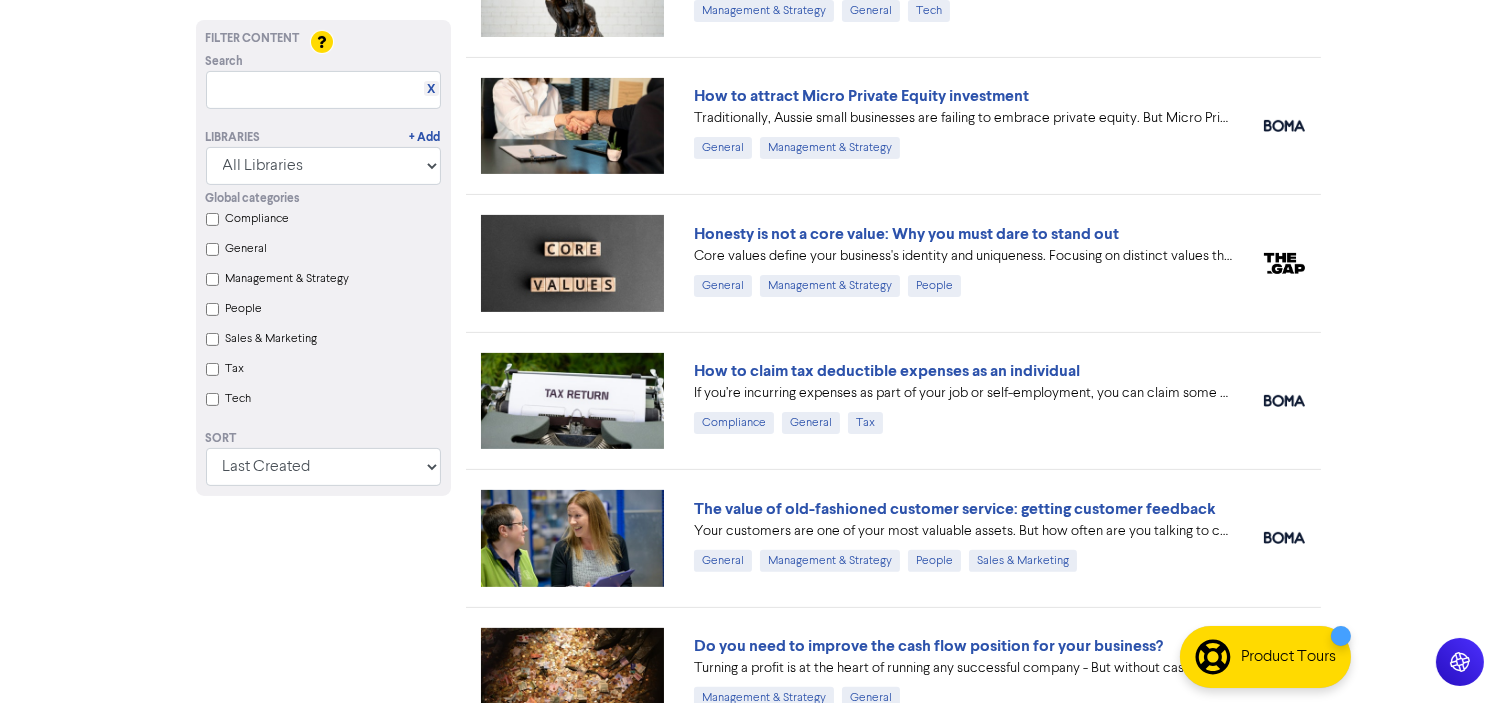 scroll, scrollTop: 1222, scrollLeft: 0, axis: vertical 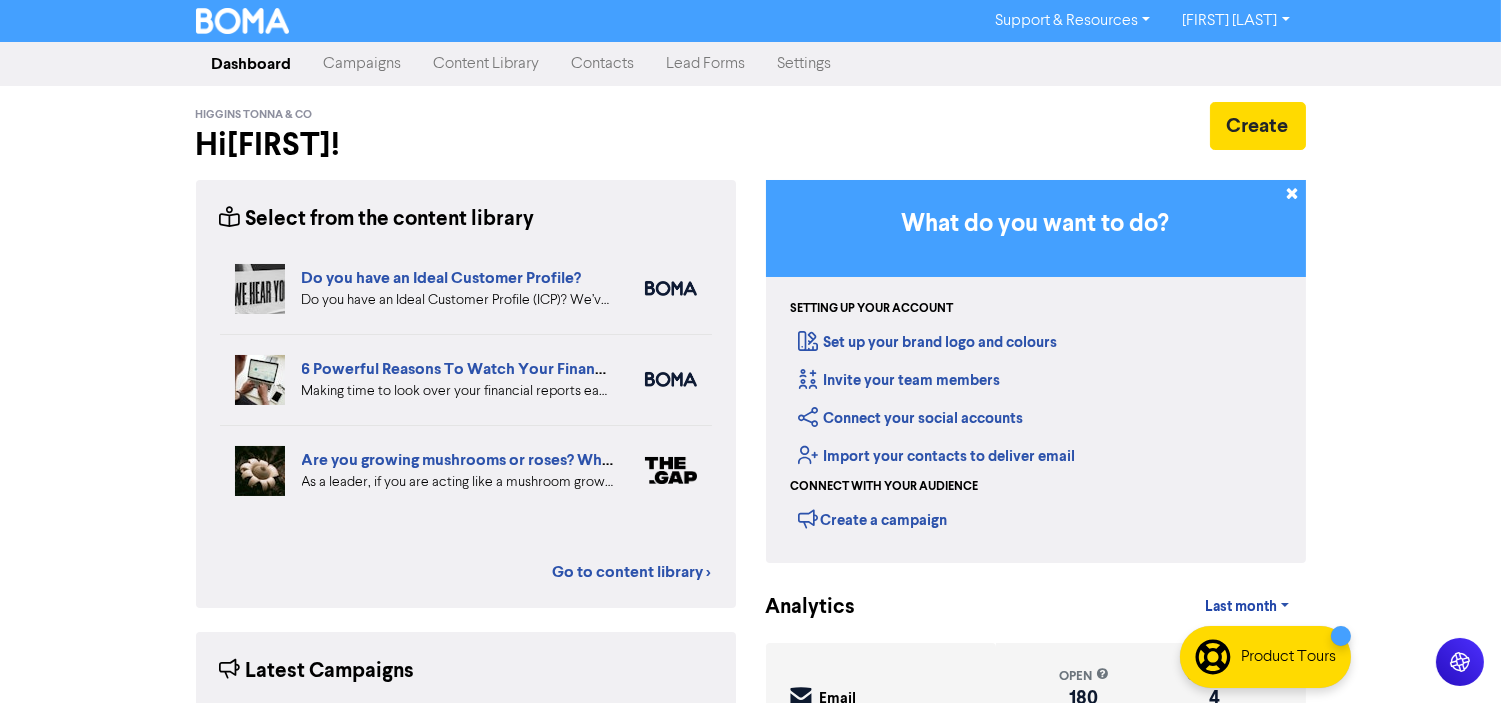 click on "Contacts" at bounding box center [603, 64] 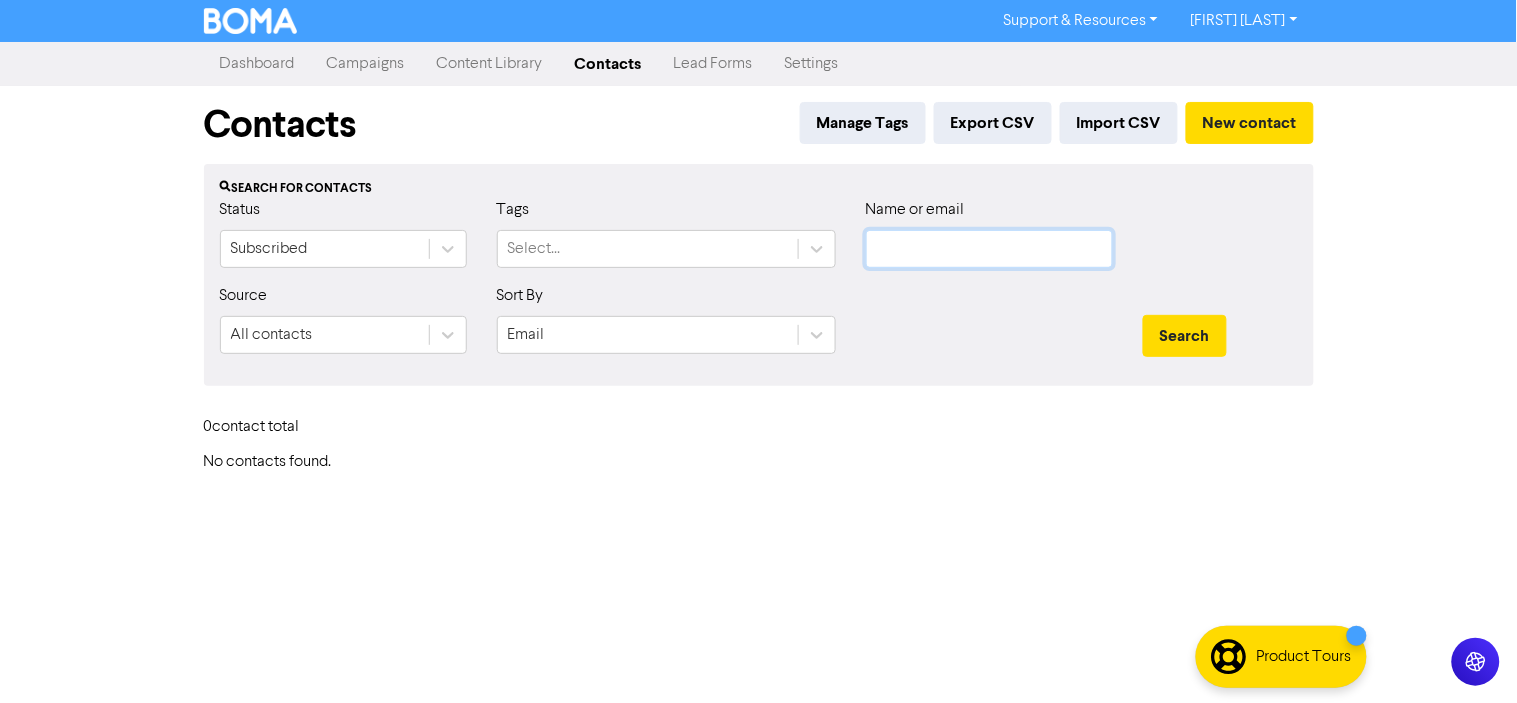 type on "[EMAIL]" 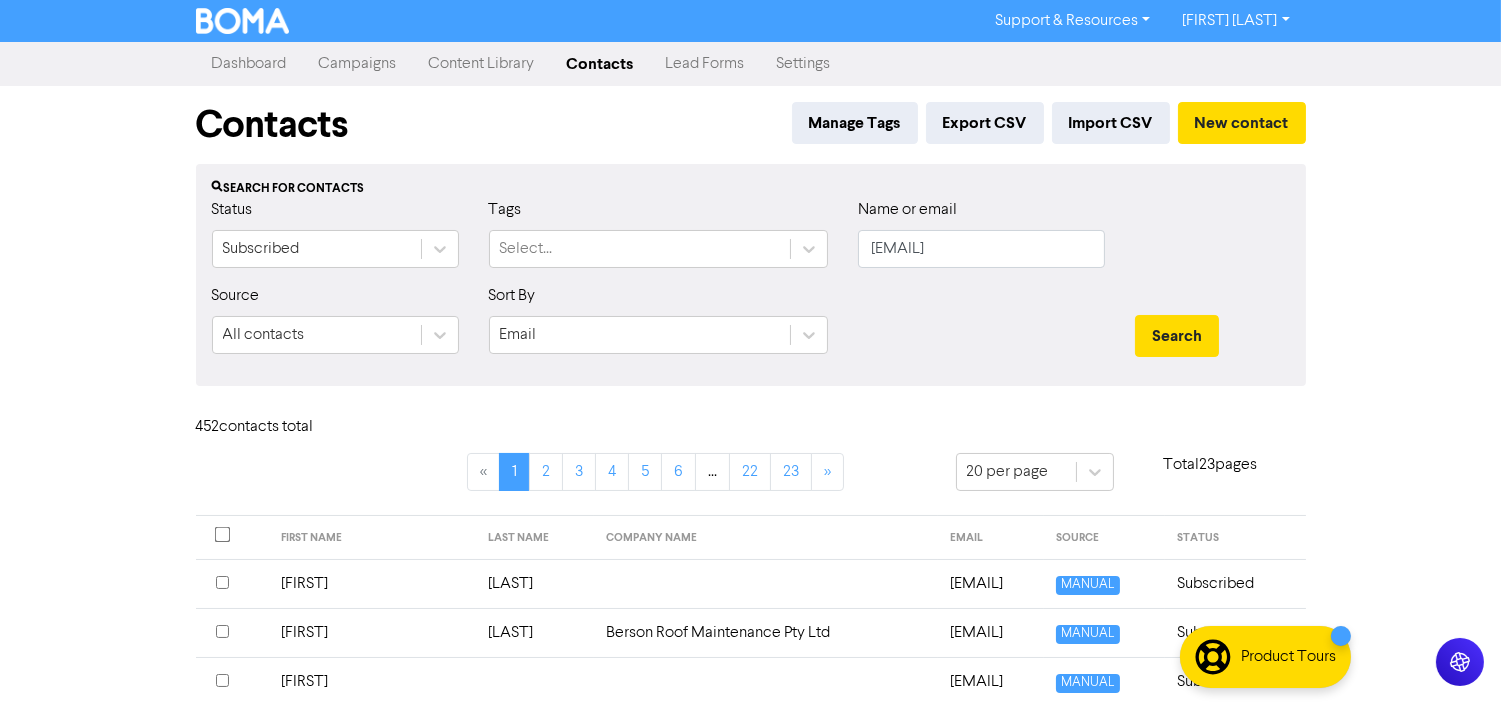 click on "Content Library" at bounding box center [482, 64] 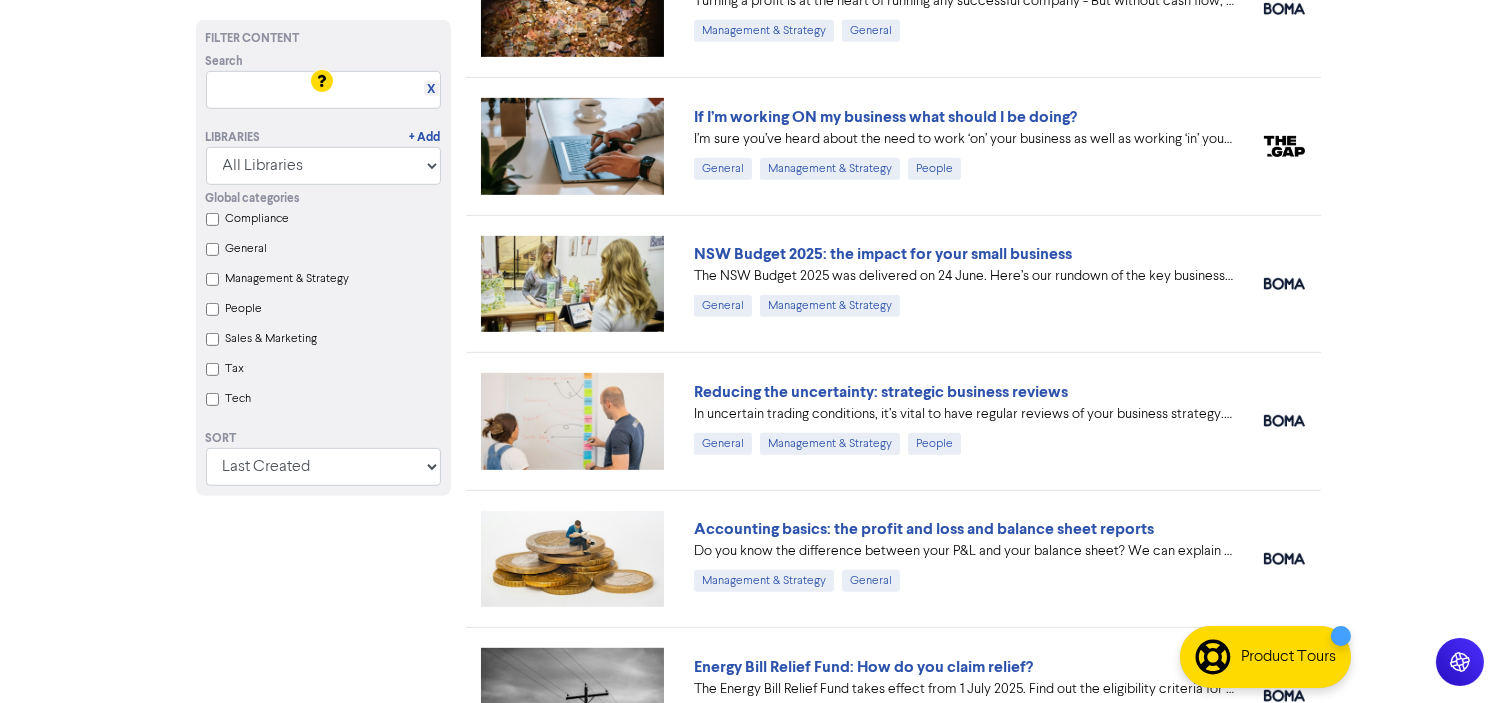 scroll, scrollTop: 1888, scrollLeft: 0, axis: vertical 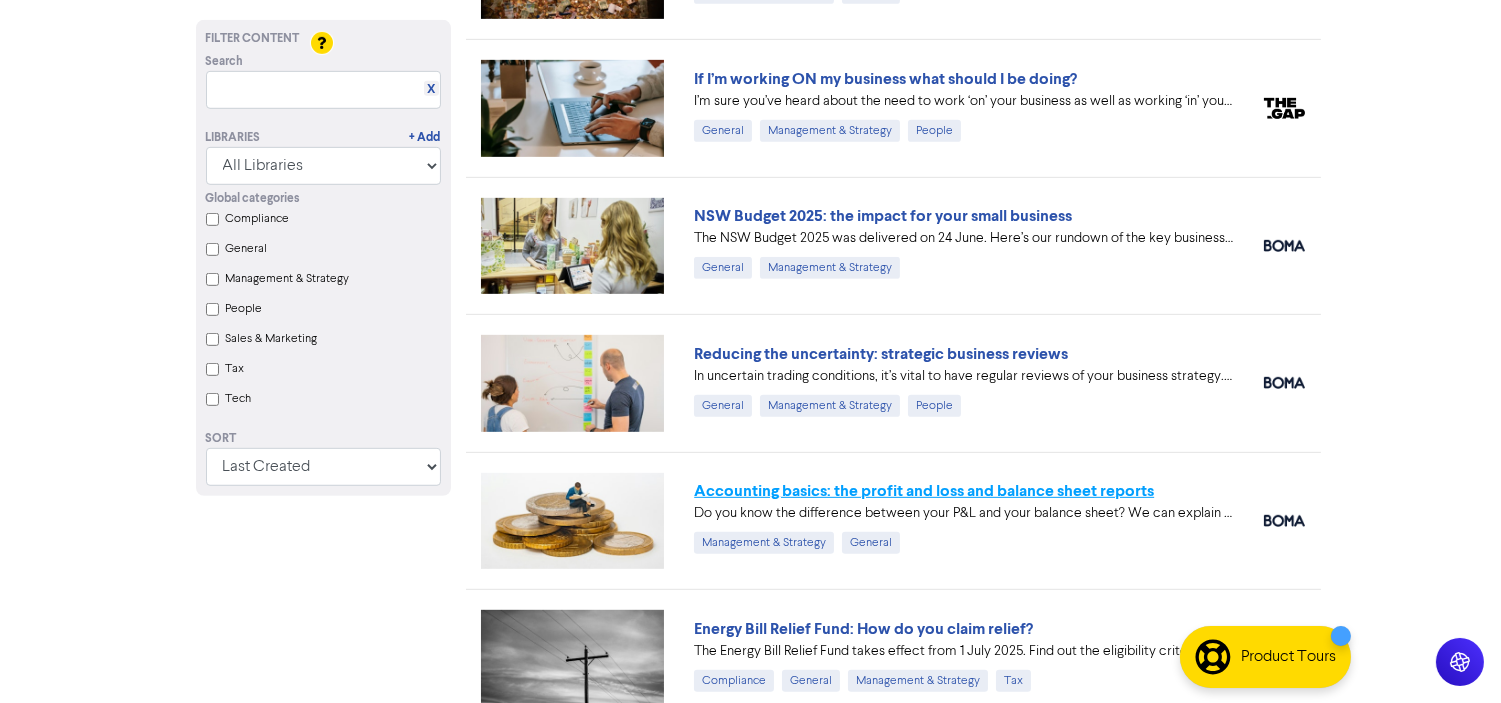 click on "Accounting basics: the profit and loss and balance sheet reports" at bounding box center (924, 491) 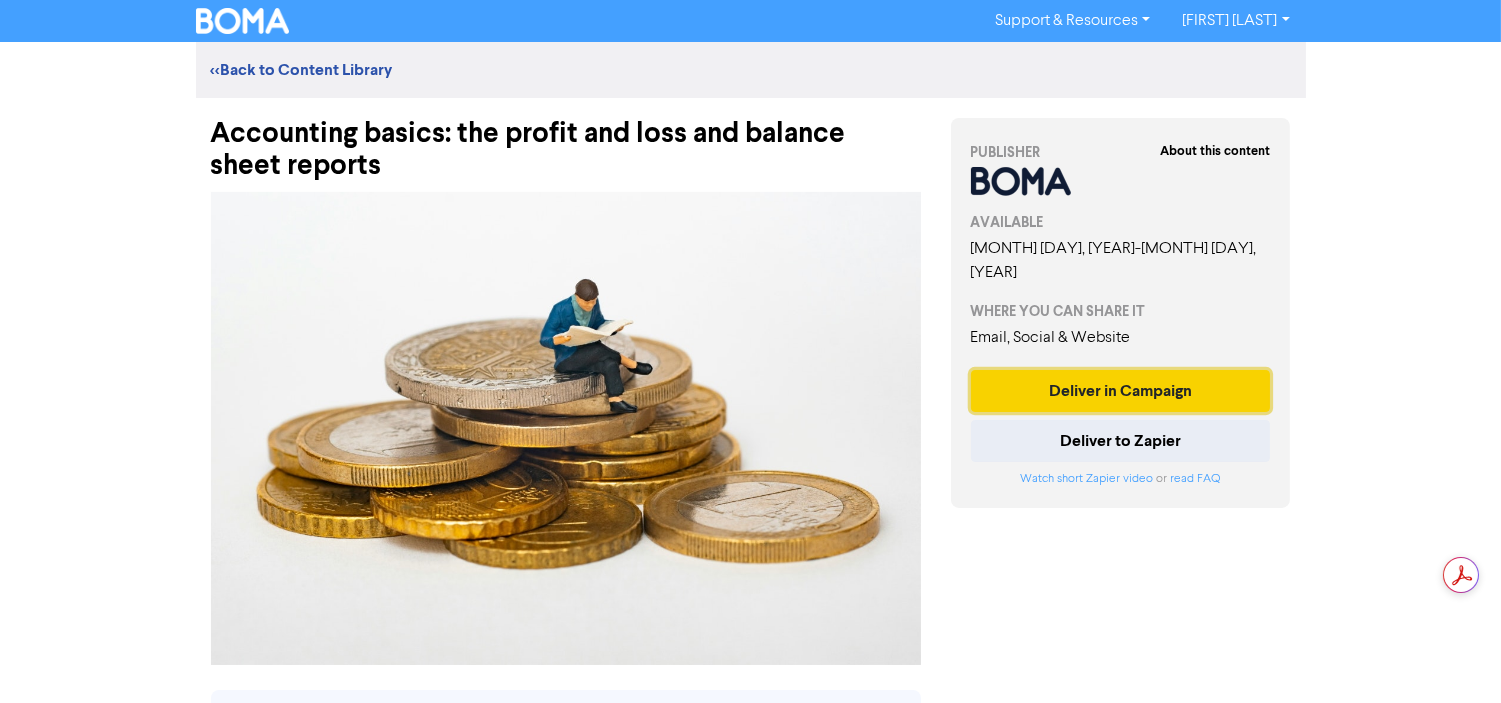 click on "Deliver in Campaign" at bounding box center (1121, 391) 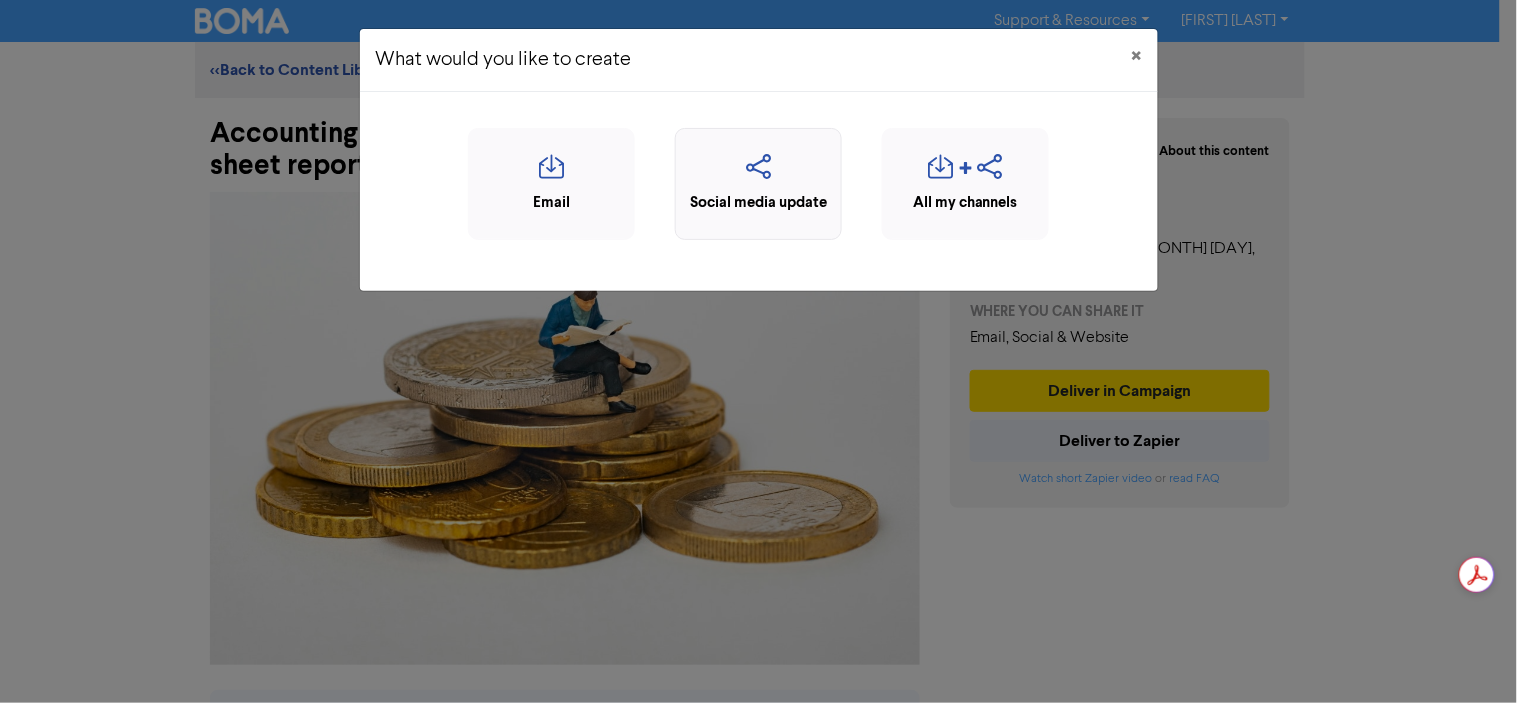 click at bounding box center (758, 173) 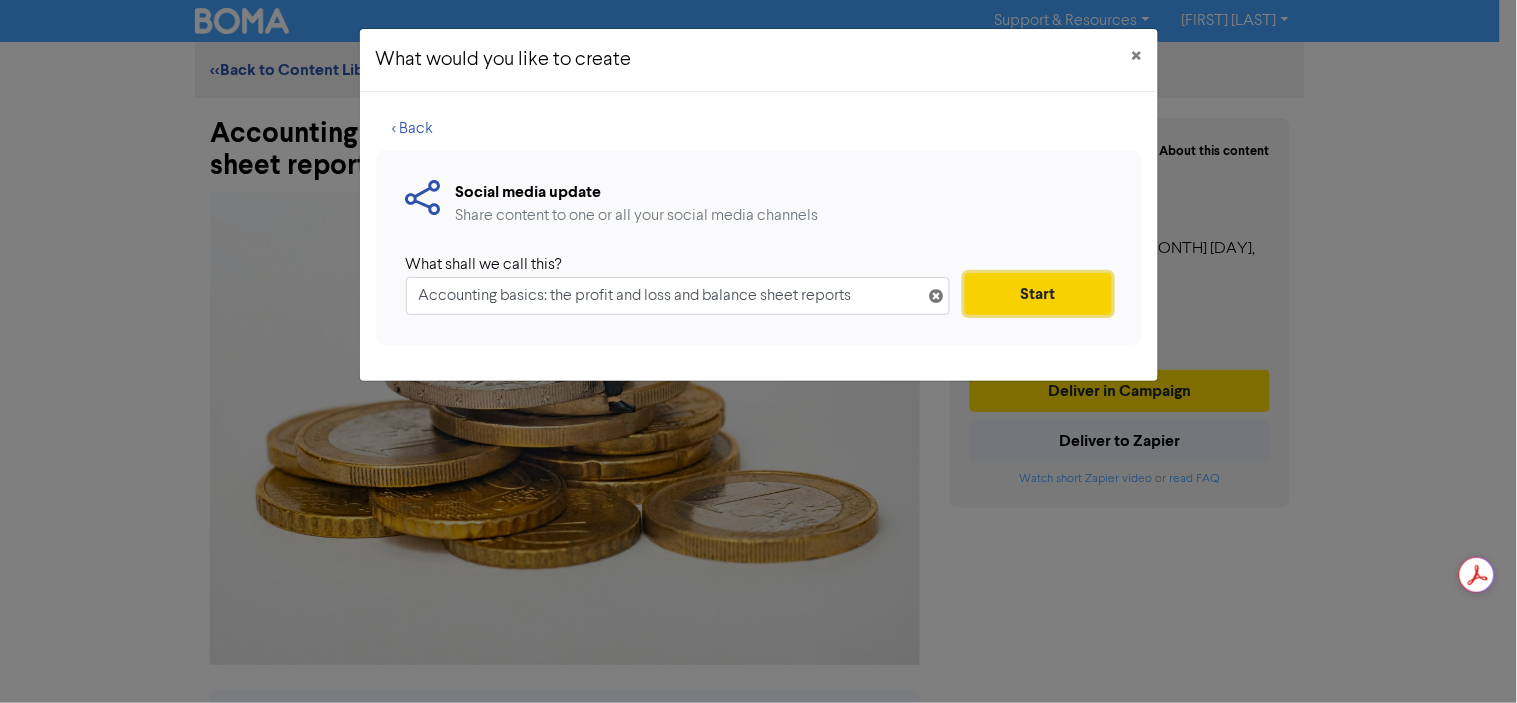 click on "Start" at bounding box center (1038, 294) 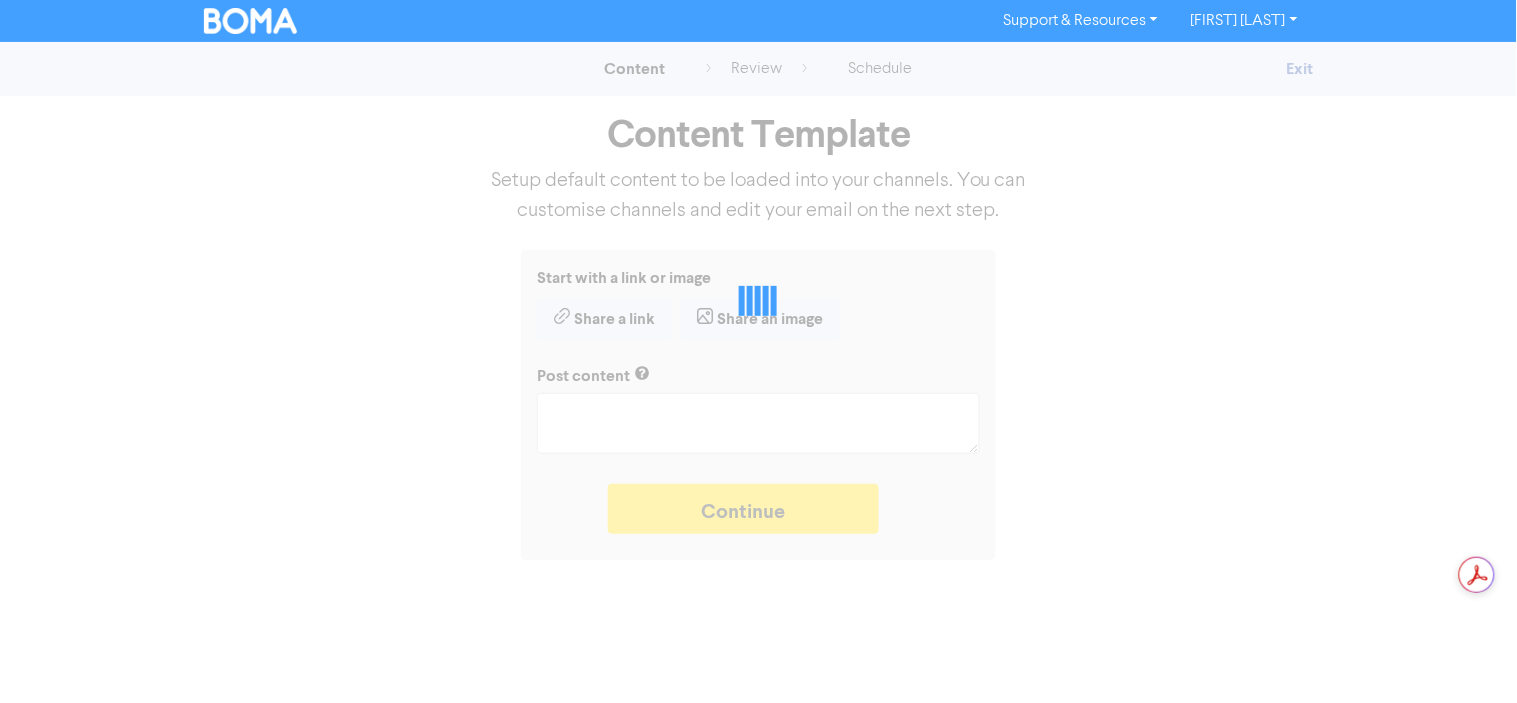 type on "x" 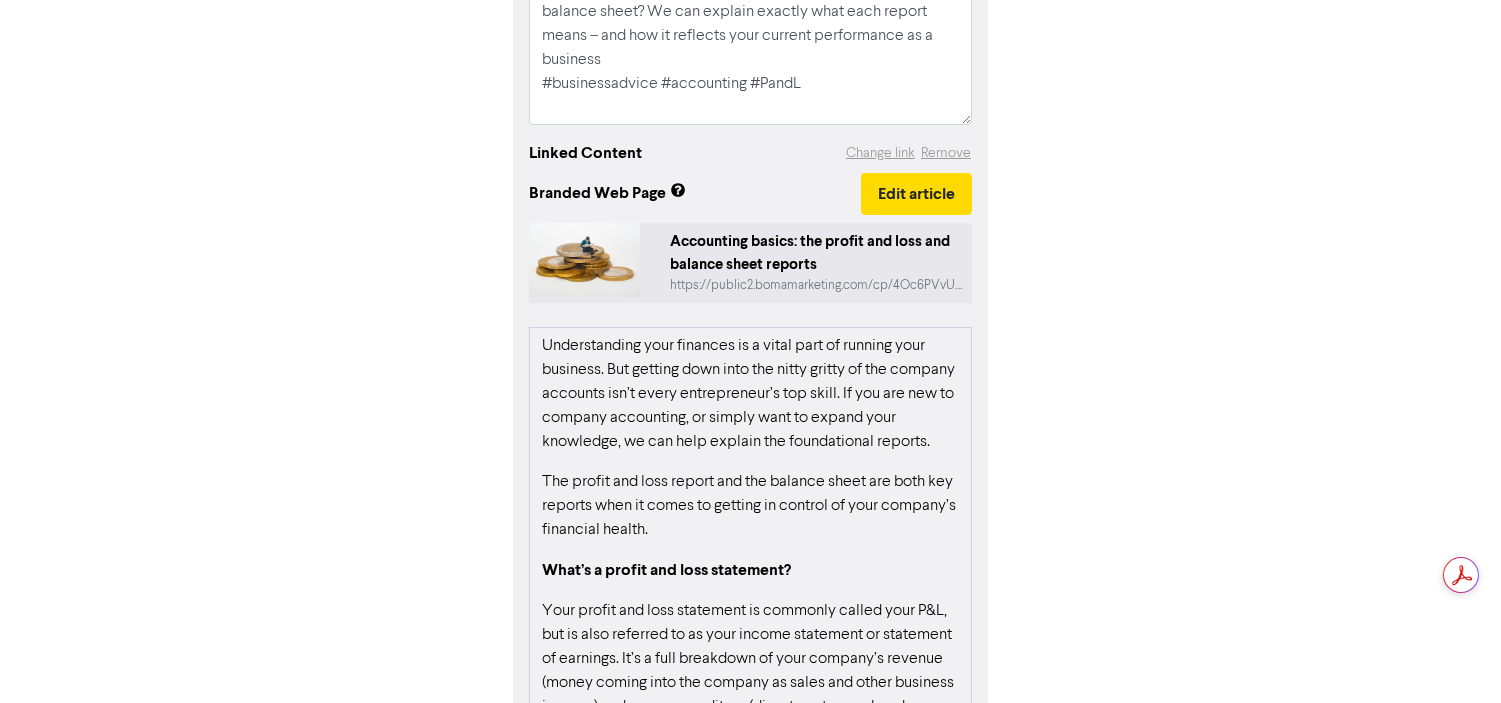 scroll, scrollTop: 444, scrollLeft: 0, axis: vertical 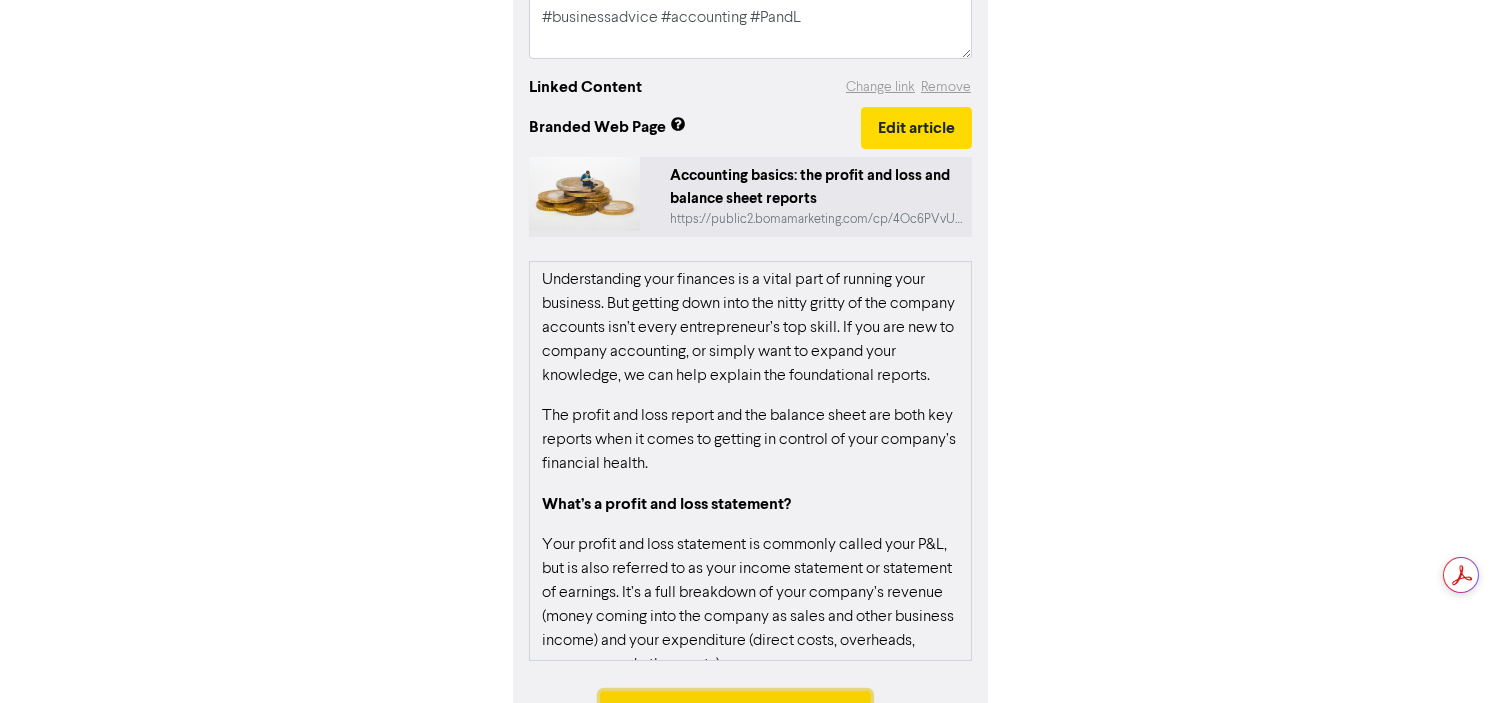 click on "Continue" at bounding box center [736, 716] 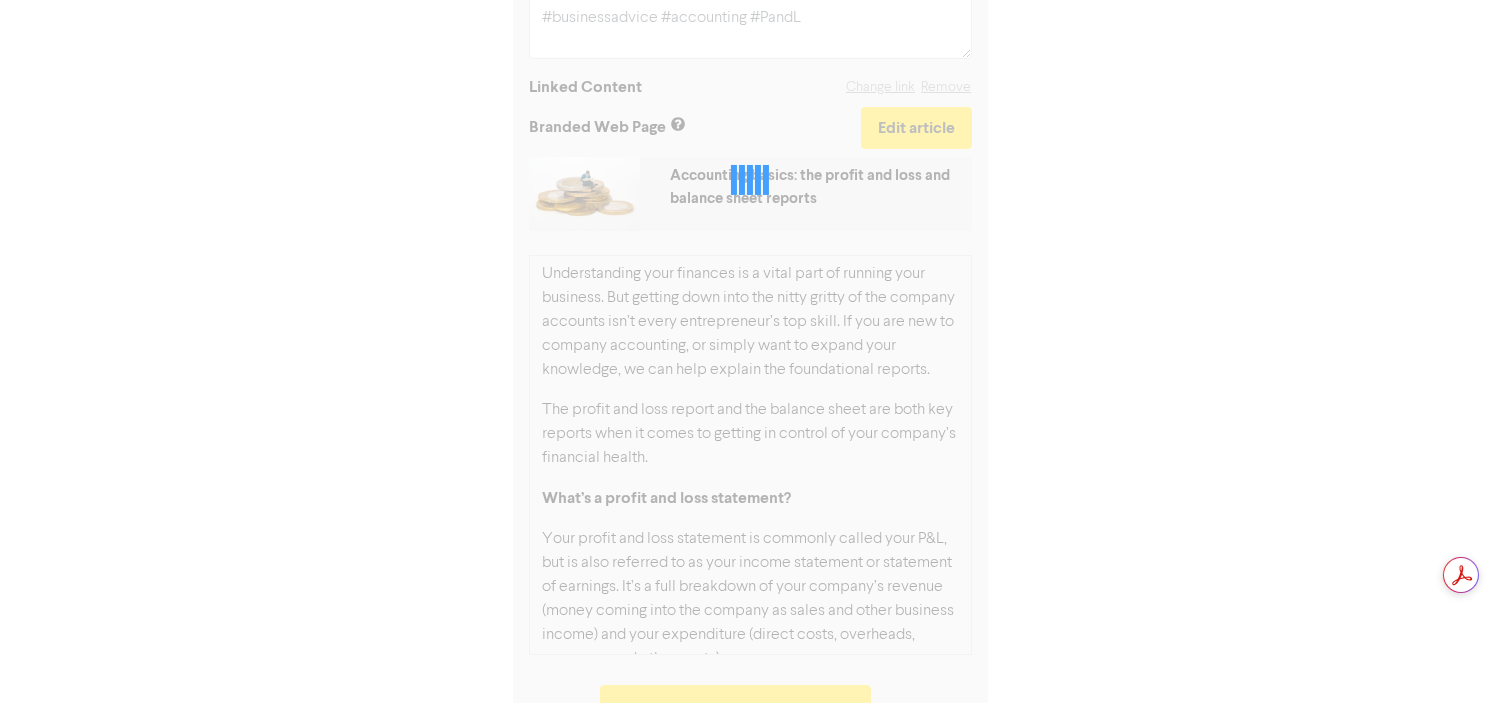 type on "x" 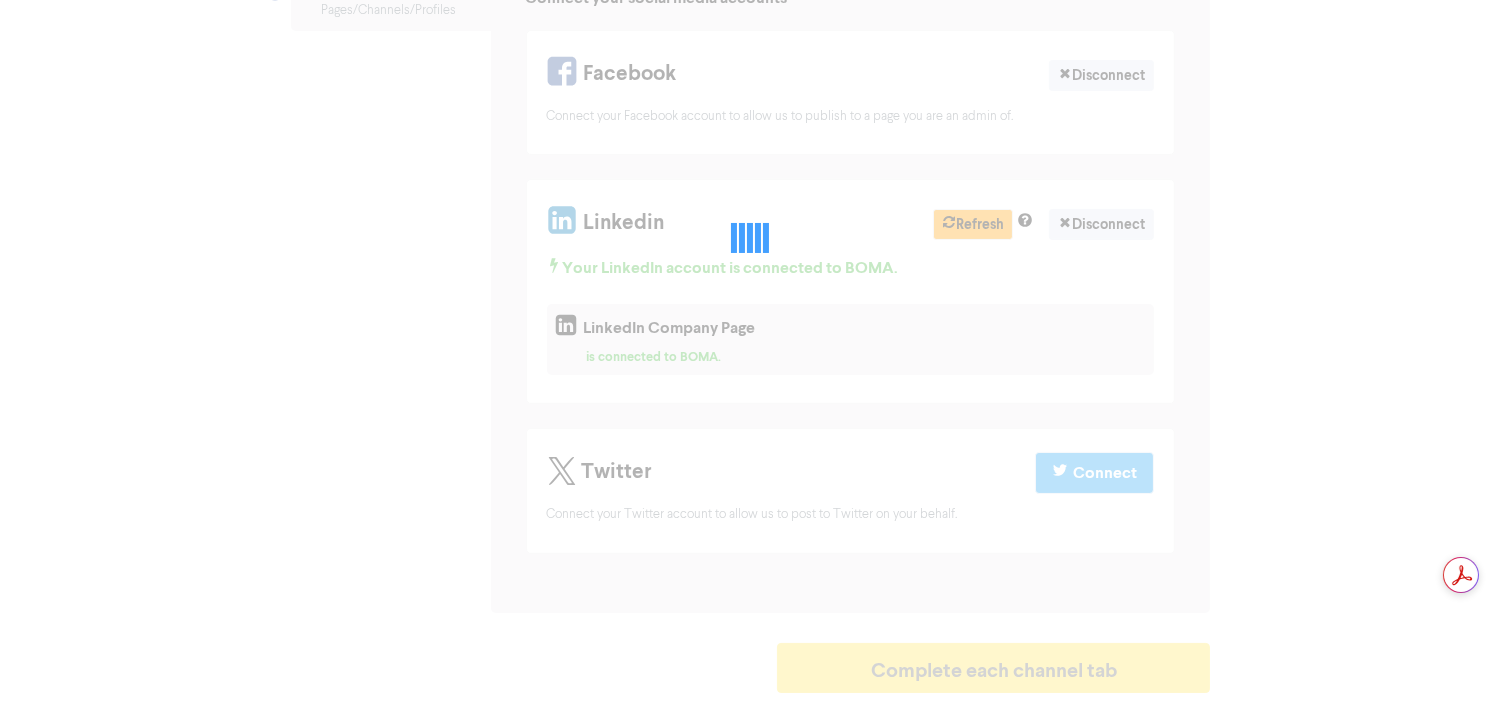 scroll, scrollTop: 0, scrollLeft: 0, axis: both 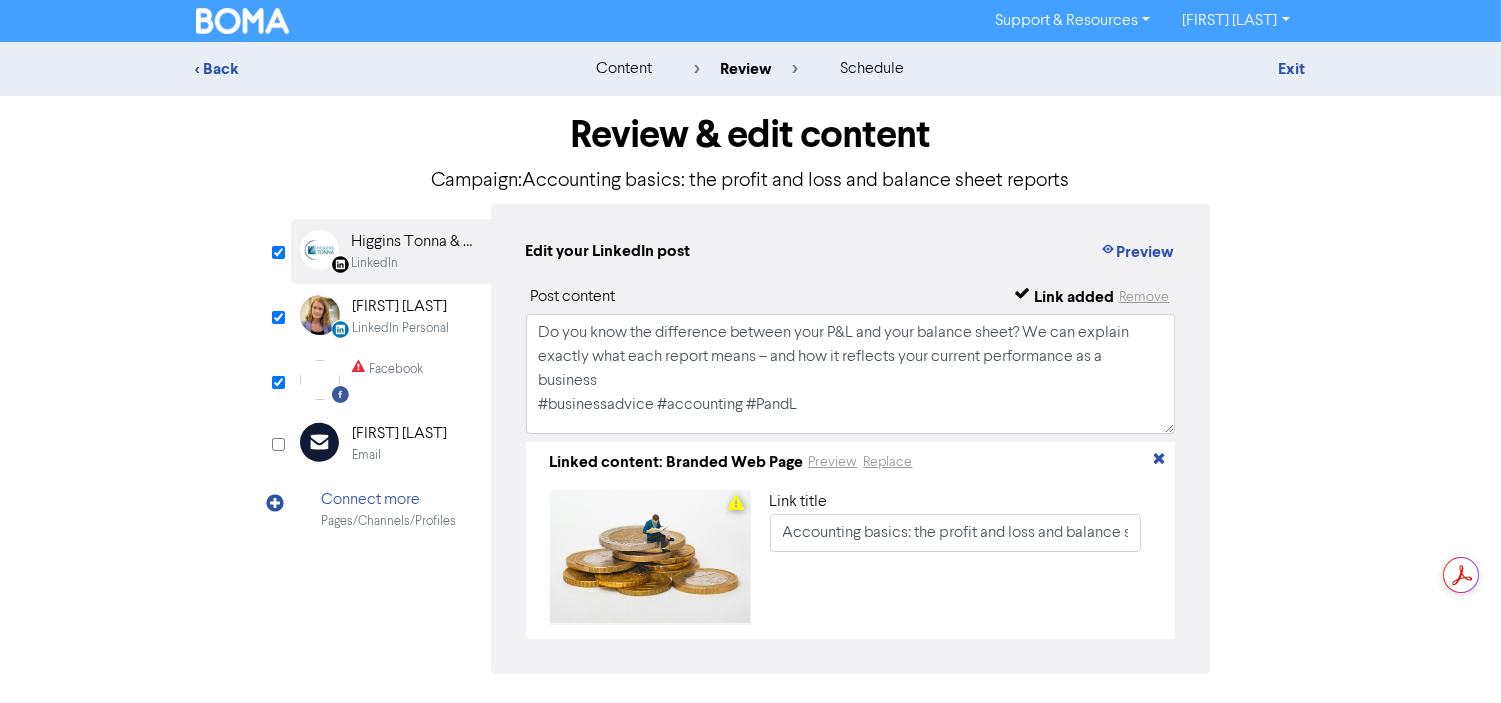click on "Review & edit content Campaign:  Accounting basics: the profit and loss and balance sheet reports
LinkedIn Page
Created with Sketch.
Higgins Tonna & Co LinkedIn
LinkedIn Personal
Created with Sketch.
Belinda Tonna LinkedIn Personal
Facebook
Created with Sketch.
Facebook
Email
Created with Sketch.
Belinda Tonna Email Connect more Pages/Channels/Profiles Edit your LinkedIn post Preview Post content Link added Remove Linked content: Branded Web Page Preview Replace Link title Edit your LinkedIn Personal post Preview Post content Remove ." at bounding box center [751, 430] 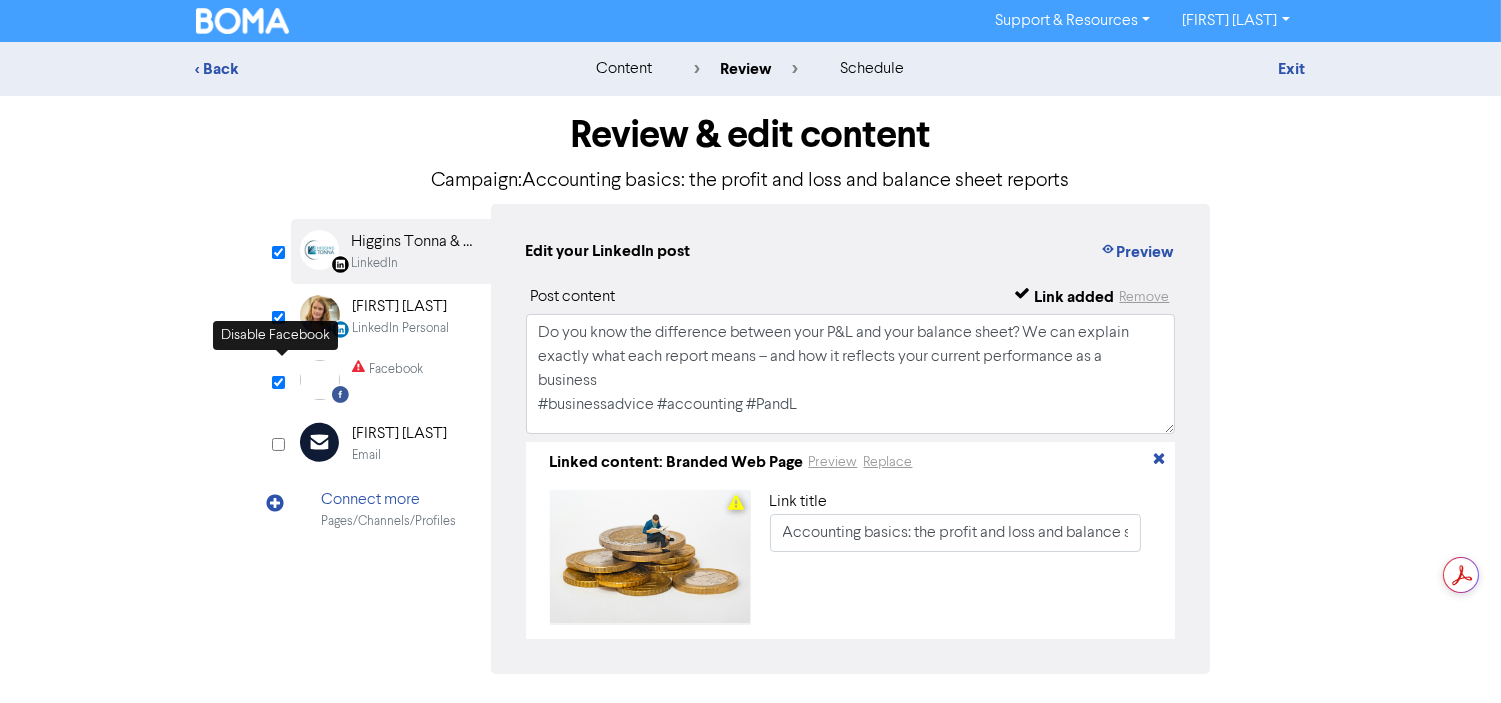 click at bounding box center [278, 382] 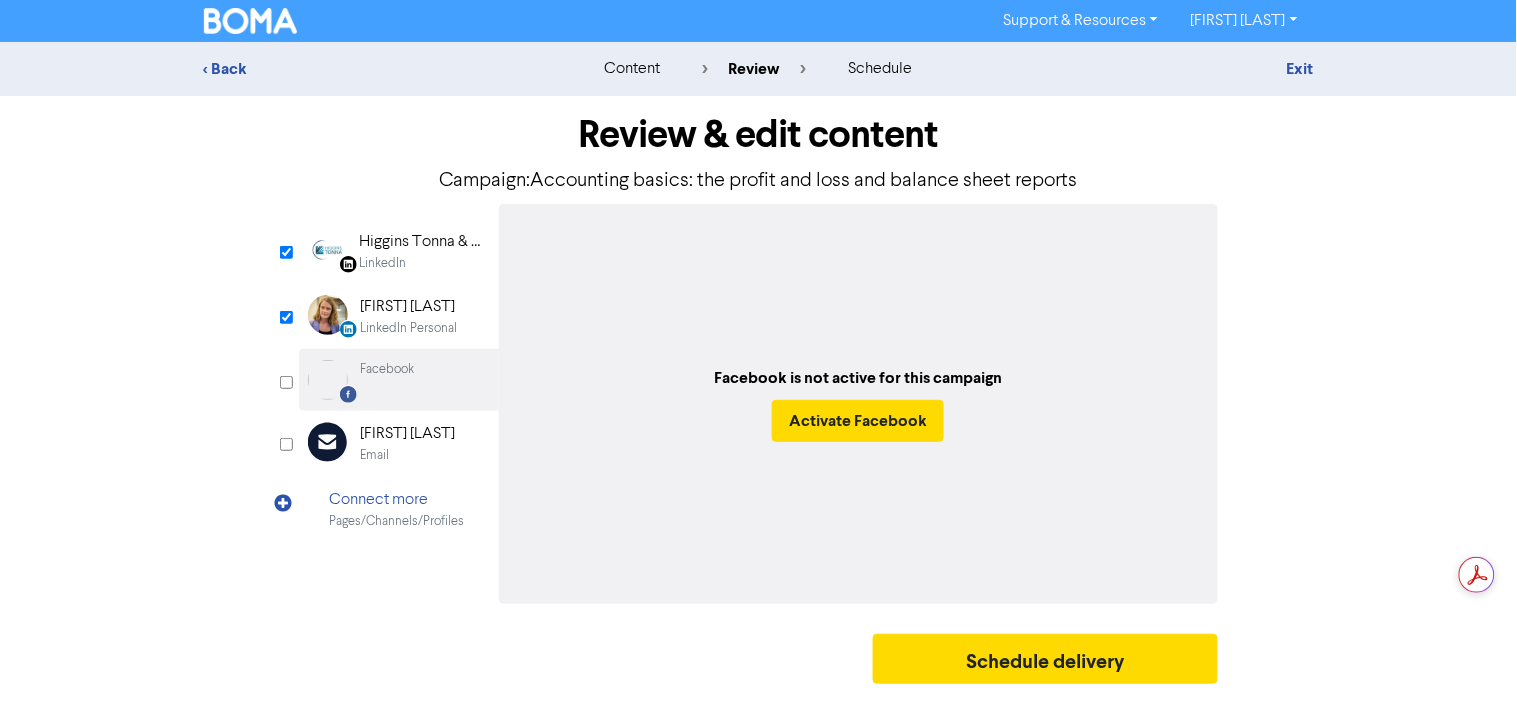 click on "Review & edit content Campaign:  Accounting basics: the profit and loss and balance sheet reports
LinkedIn Page
Created with Sketch.
Higgins Tonna & Co LinkedIn
LinkedIn Personal
Created with Sketch.
Belinda Tonna LinkedIn Personal
Facebook
Created with Sketch.
Facebook
Email
Created with Sketch.
Belinda Tonna Email Connect more Pages/Channels/Profiles Edit your LinkedIn post Preview Post content Link added Remove Linked content: Branded Web Page Preview Replace Link title Edit your LinkedIn Personal post Preview Post content Remove ." at bounding box center (759, 395) 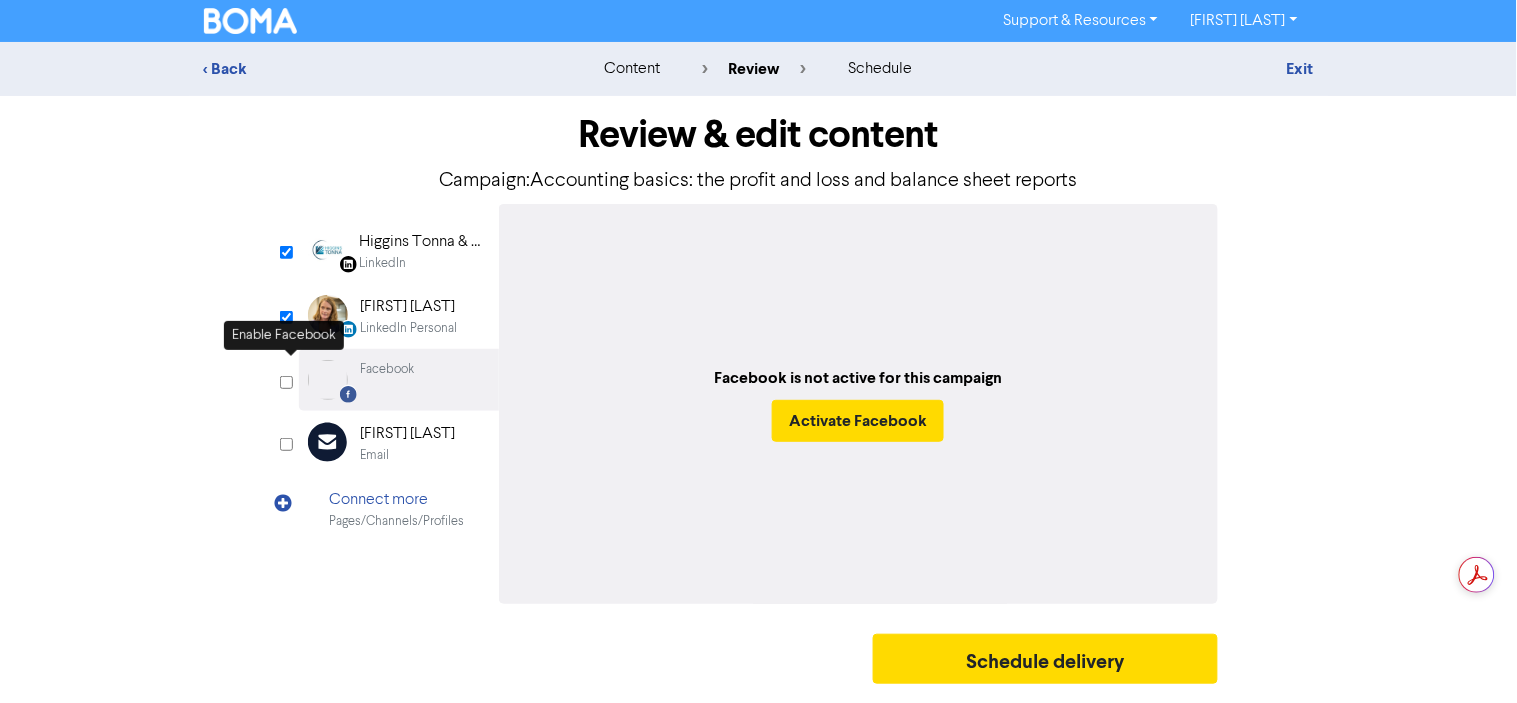 click on "Review & edit content Campaign:  Accounting basics: the profit and loss and balance sheet reports
LinkedIn Page
Created with Sketch.
Higgins Tonna & Co LinkedIn
LinkedIn Personal
Created with Sketch.
Belinda Tonna LinkedIn Personal
Facebook
Created with Sketch.
Facebook
Email
Created with Sketch.
Belinda Tonna Email Connect more Pages/Channels/Profiles Edit your LinkedIn post Preview Post content Link added Remove Linked content: Branded Web Page Preview Replace Link title Edit your LinkedIn Personal post Preview Post content Remove ." at bounding box center (759, 395) 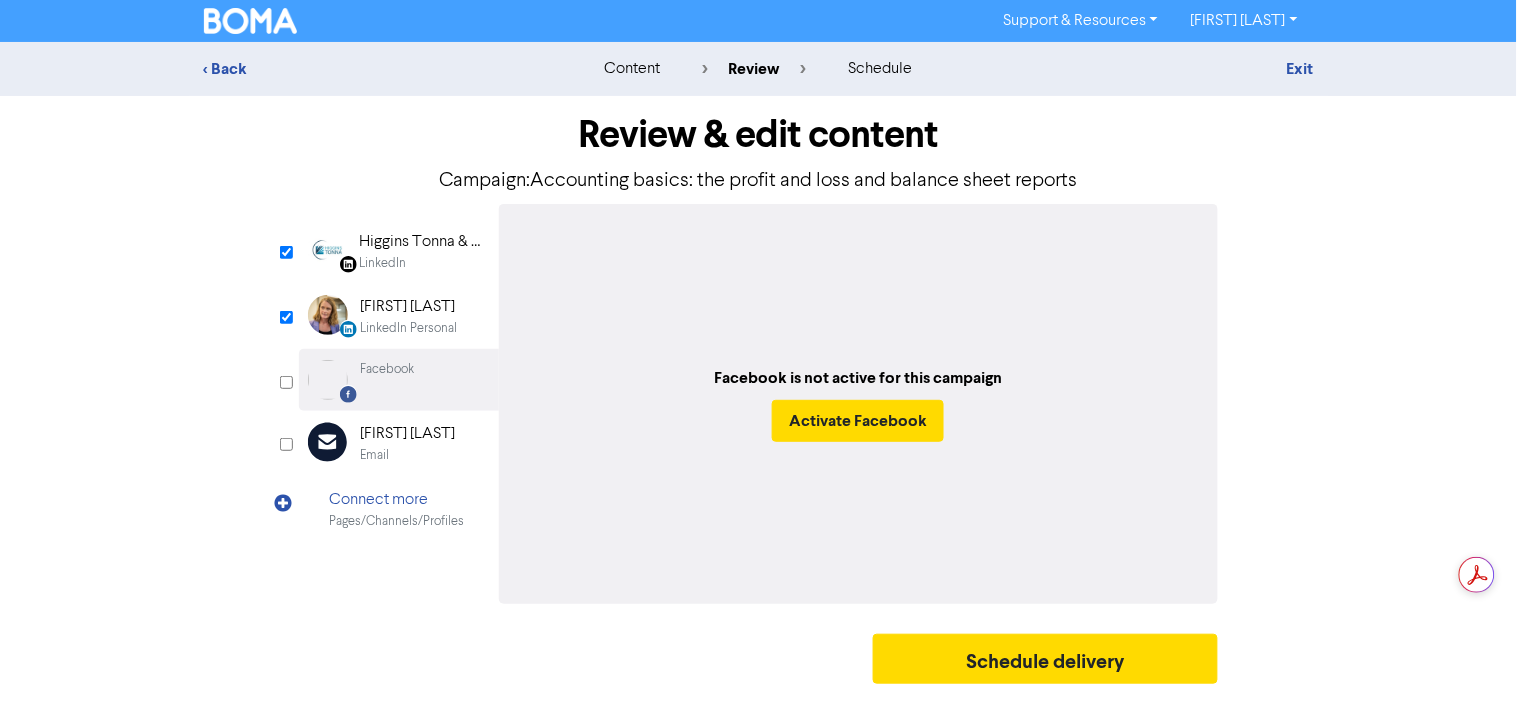 click on "Review & edit content Campaign:  Accounting basics: the profit and loss and balance sheet reports
LinkedIn Page
Created with Sketch.
Higgins Tonna & Co LinkedIn
LinkedIn Personal
Created with Sketch.
Belinda Tonna LinkedIn Personal
Facebook
Created with Sketch.
Facebook
Email
Created with Sketch.
Belinda Tonna Email Connect more Pages/Channels/Profiles Edit your LinkedIn post Preview Post content Link added Remove Linked content: Branded Web Page Preview Replace Link title Edit your LinkedIn Personal post Preview Post content Remove ." at bounding box center [759, 395] 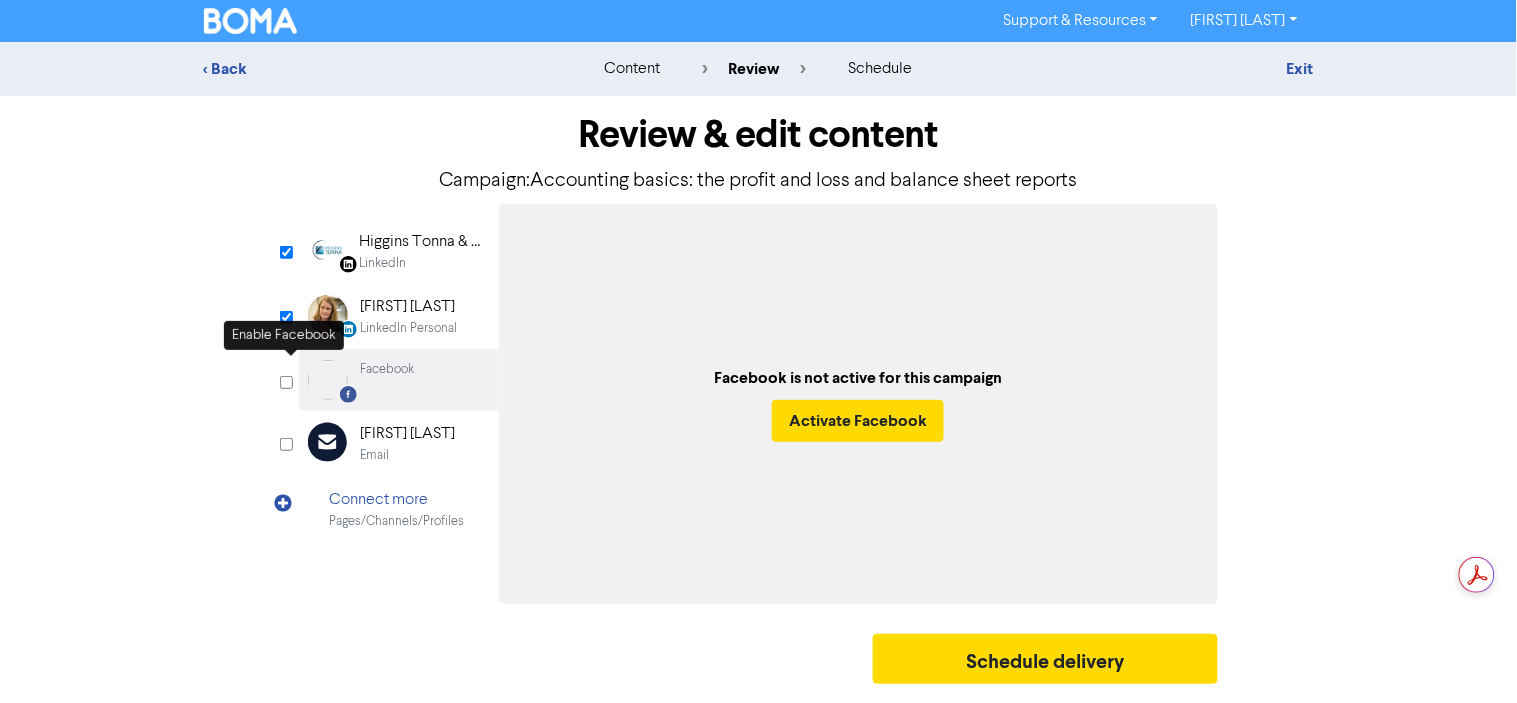 click at bounding box center [286, 382] 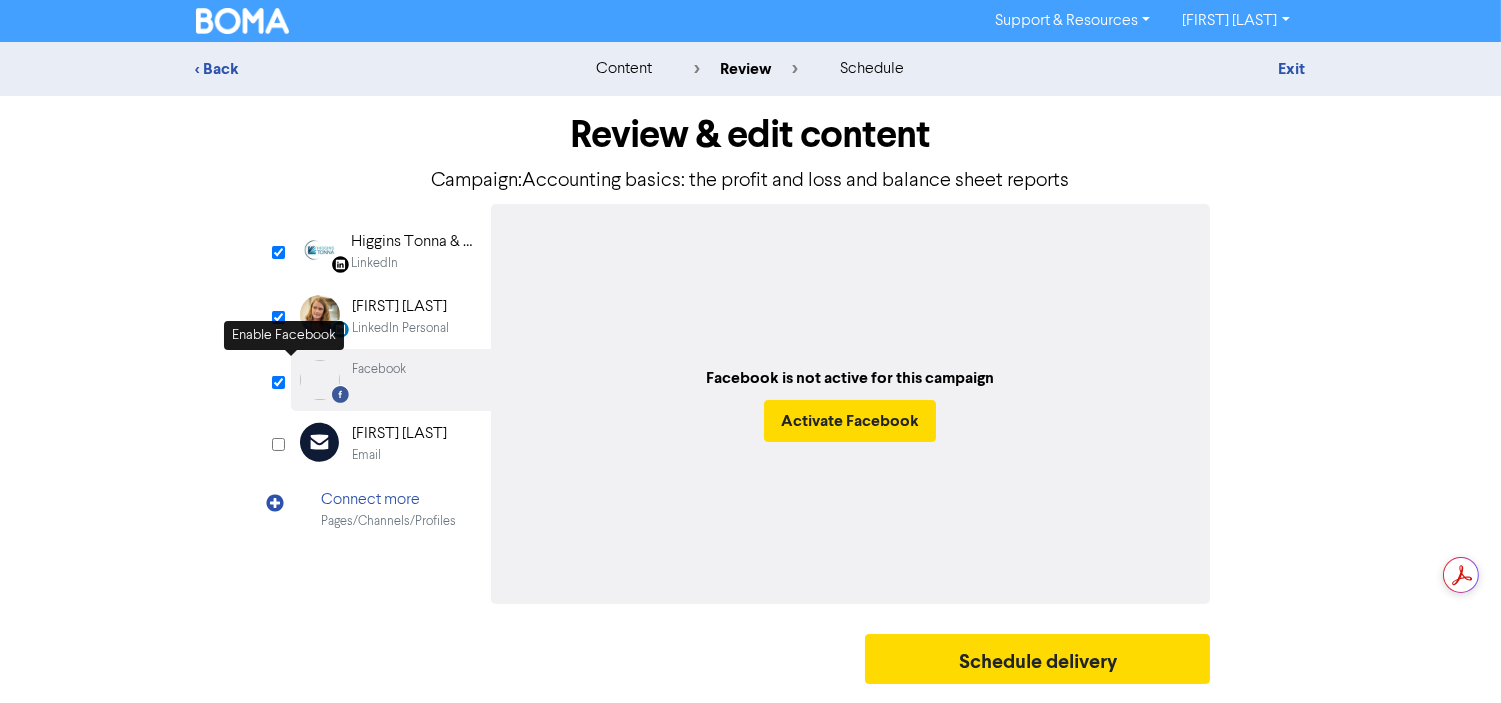select on "LEARN_MORE" 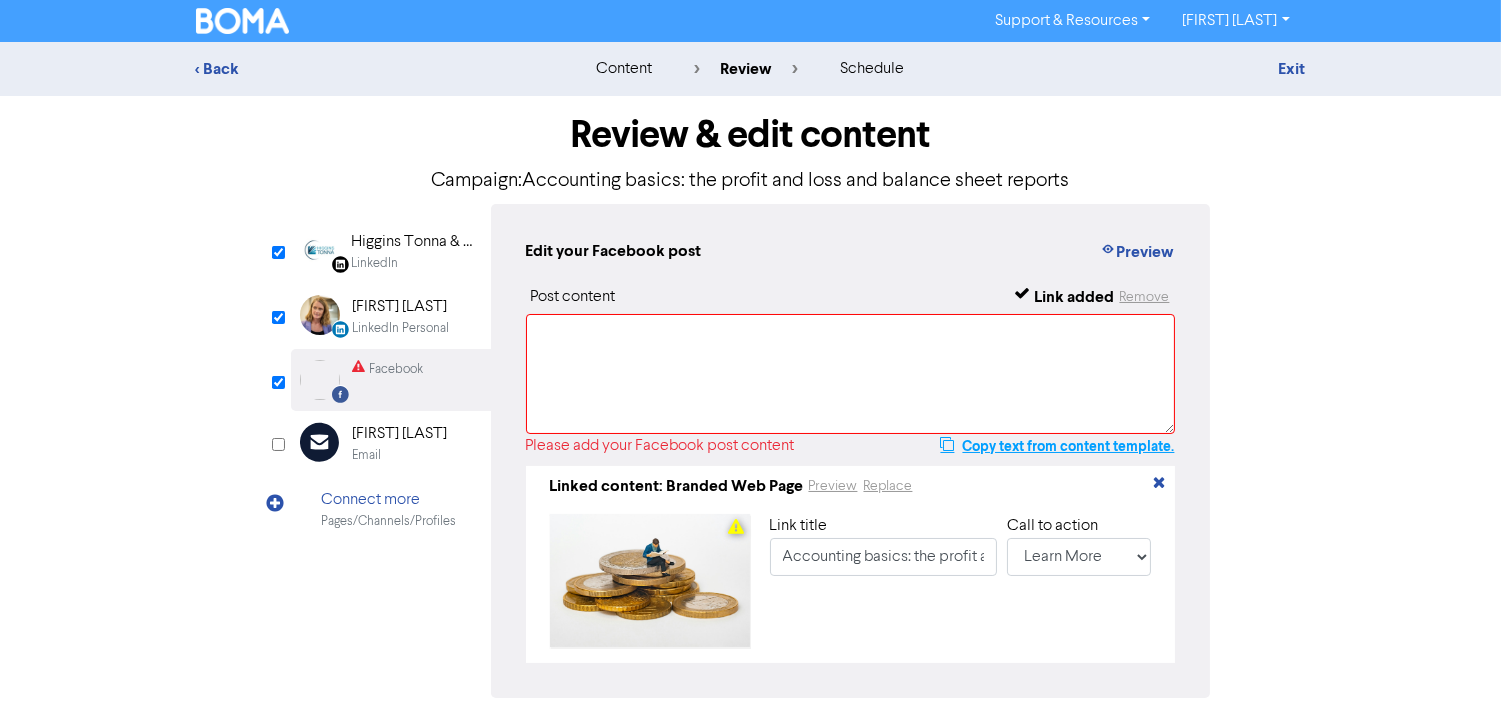 click on "Copy text from content template." at bounding box center [1057, 446] 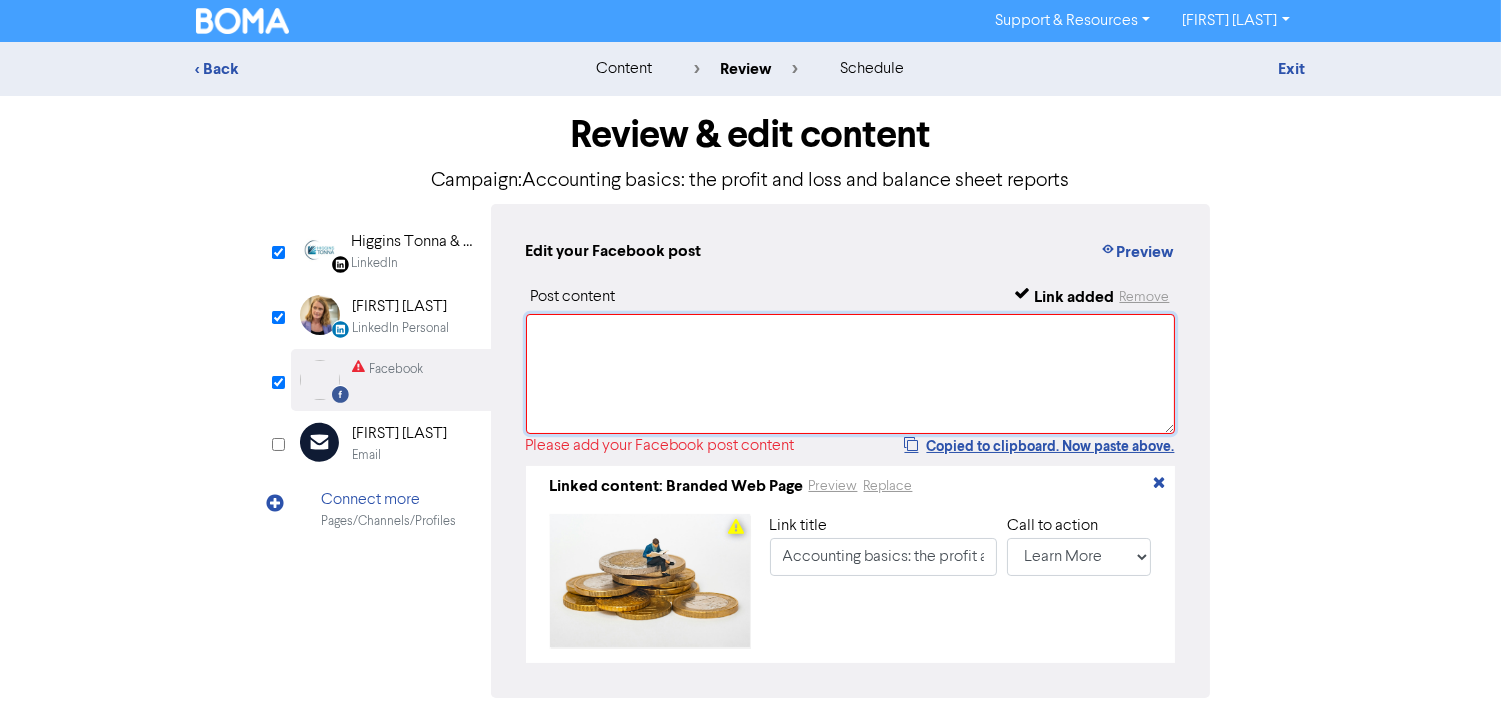 click at bounding box center (851, 374) 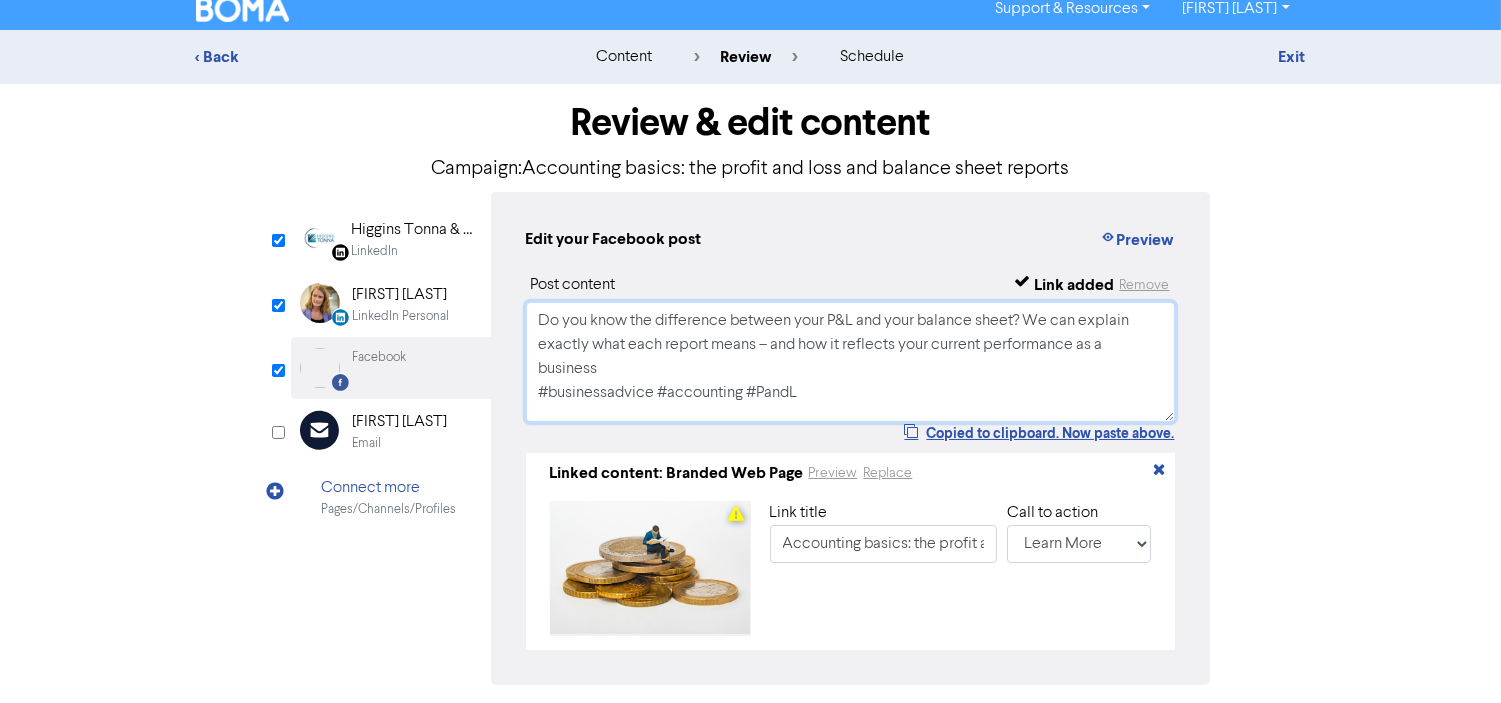 scroll, scrollTop: 23, scrollLeft: 0, axis: vertical 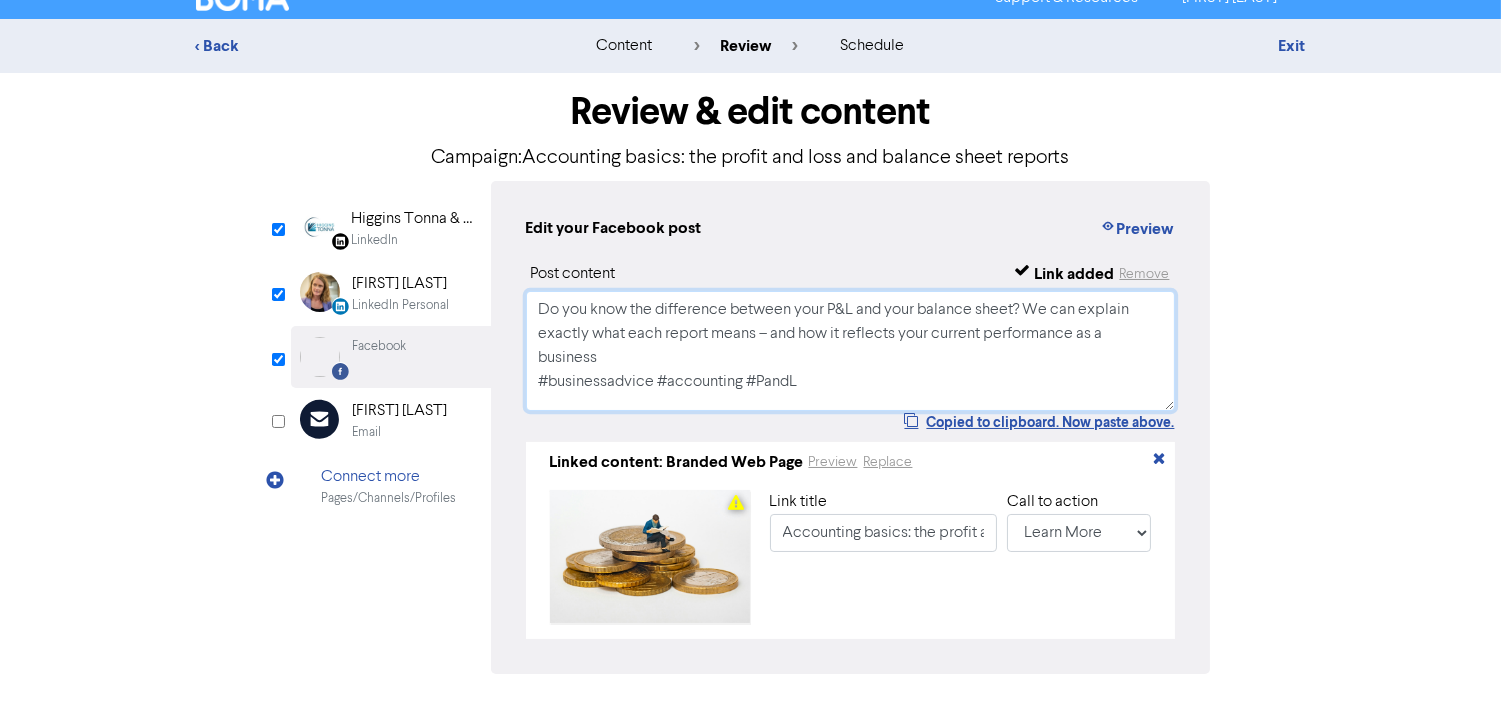 type on "Do you know the difference between your P&L and your balance sheet? We can explain exactly what each report means – and how it reflects your current performance as a business
#businessadvice #accounting #PandL" 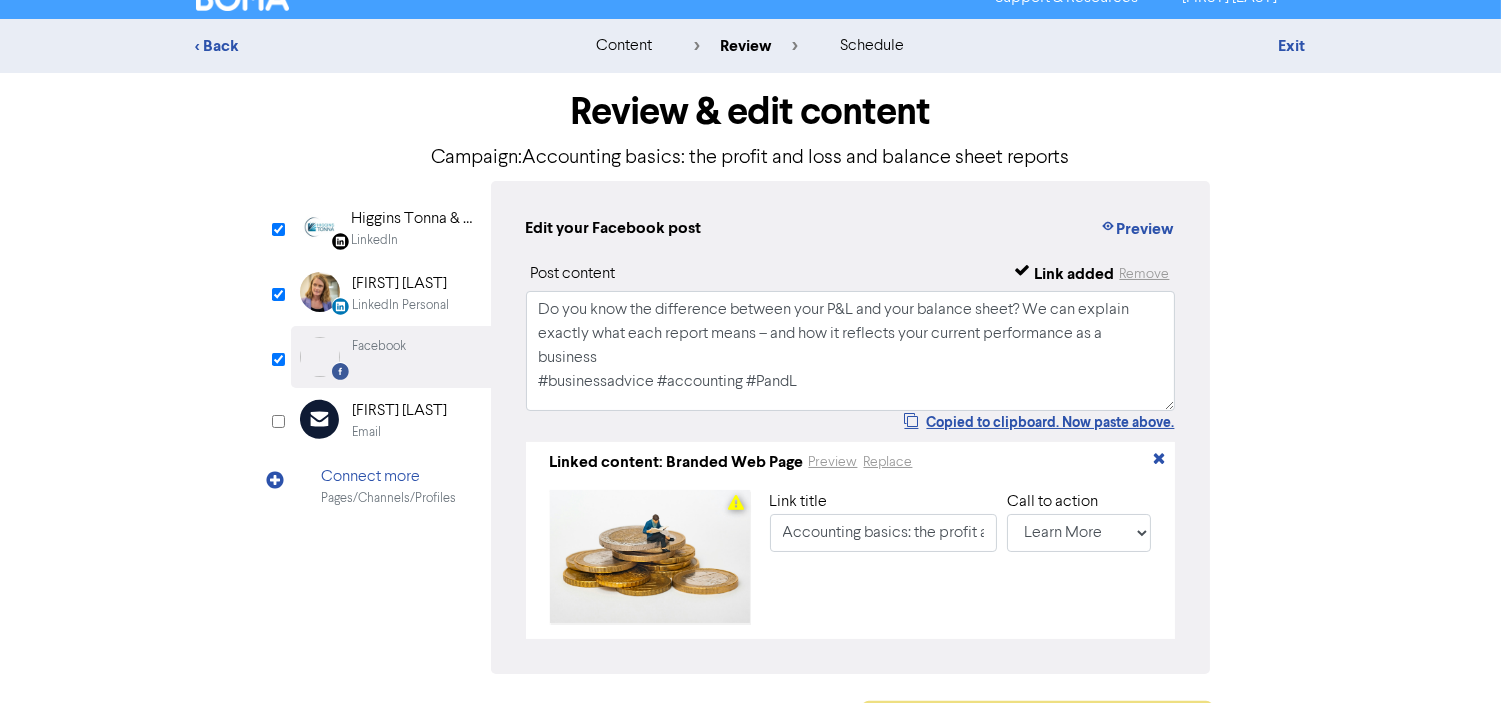 click on "Schedule delivery" at bounding box center [1038, 729] 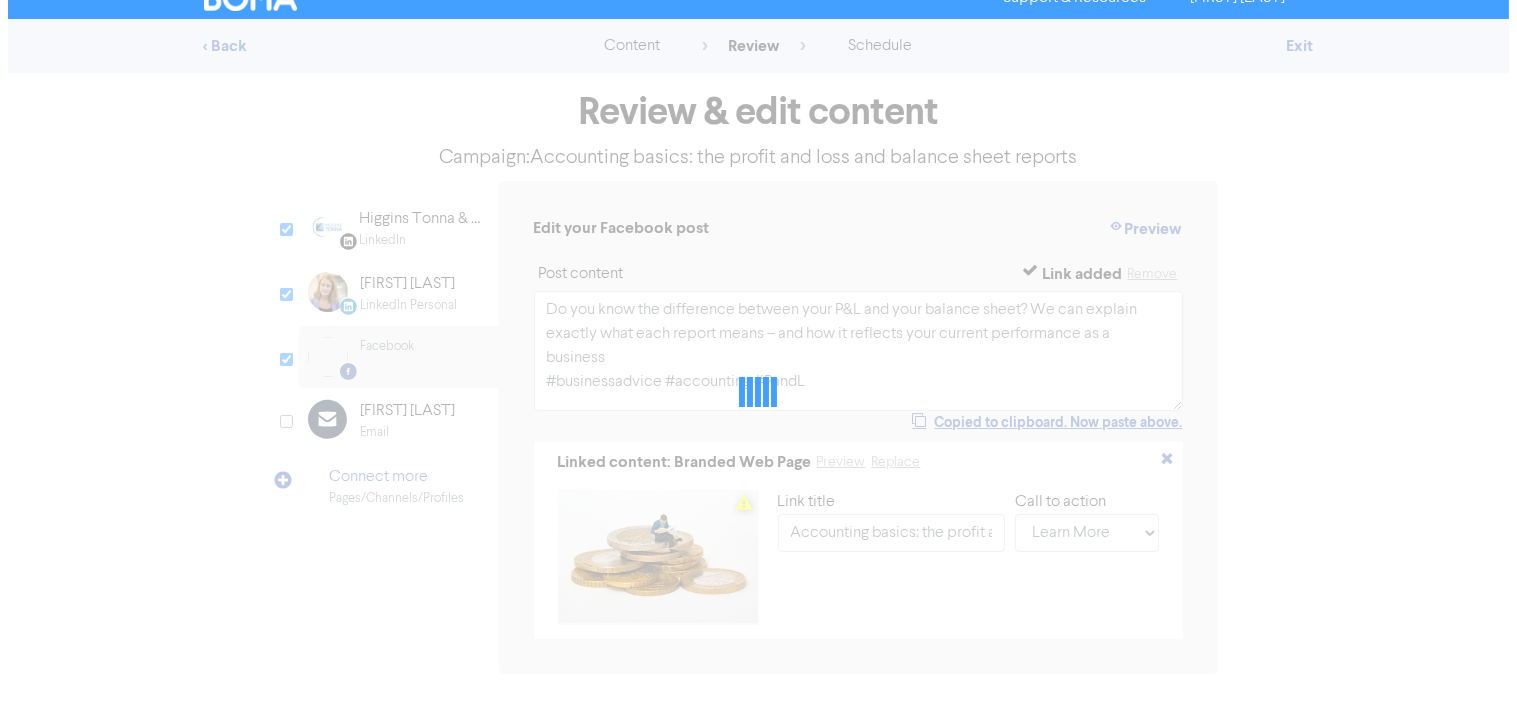 scroll, scrollTop: 0, scrollLeft: 0, axis: both 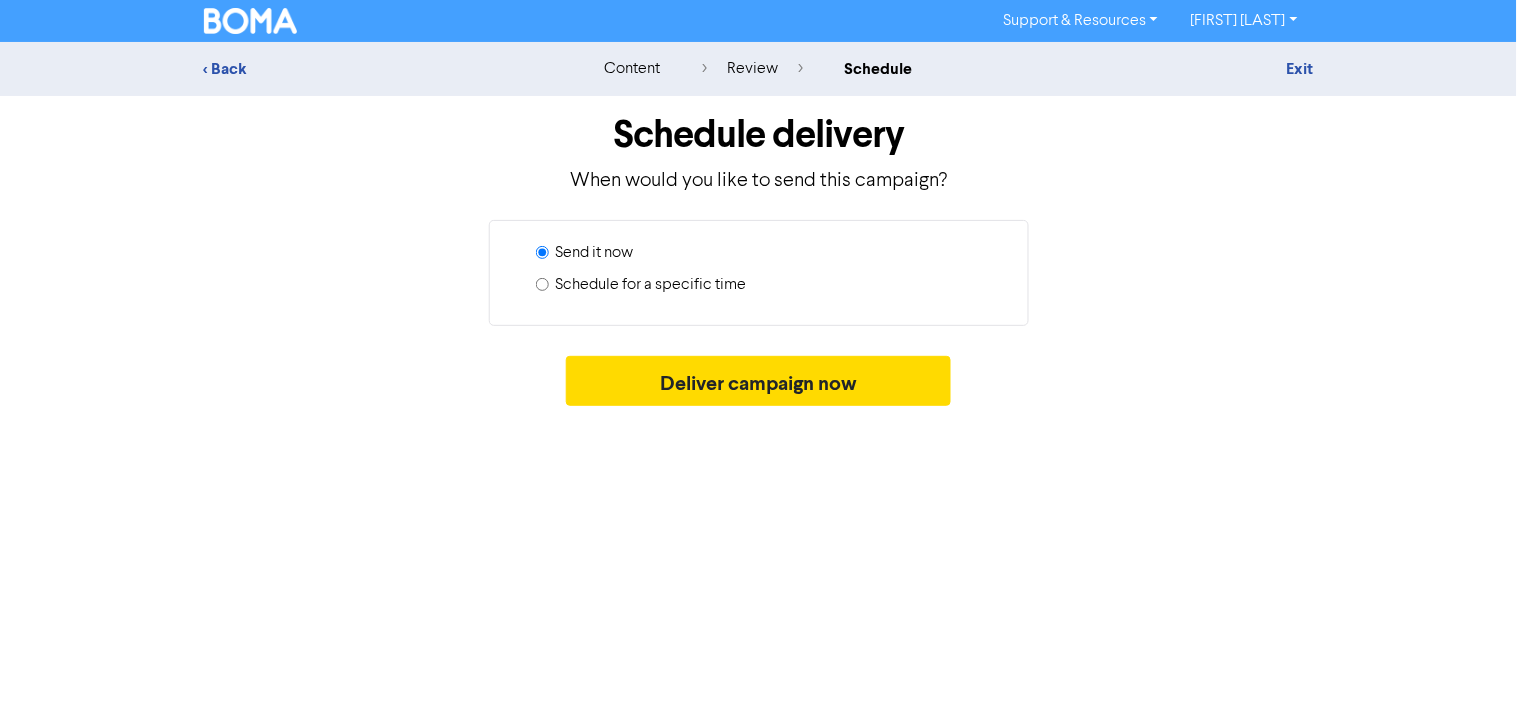 click on "Schedule for a specific time" at bounding box center [651, 285] 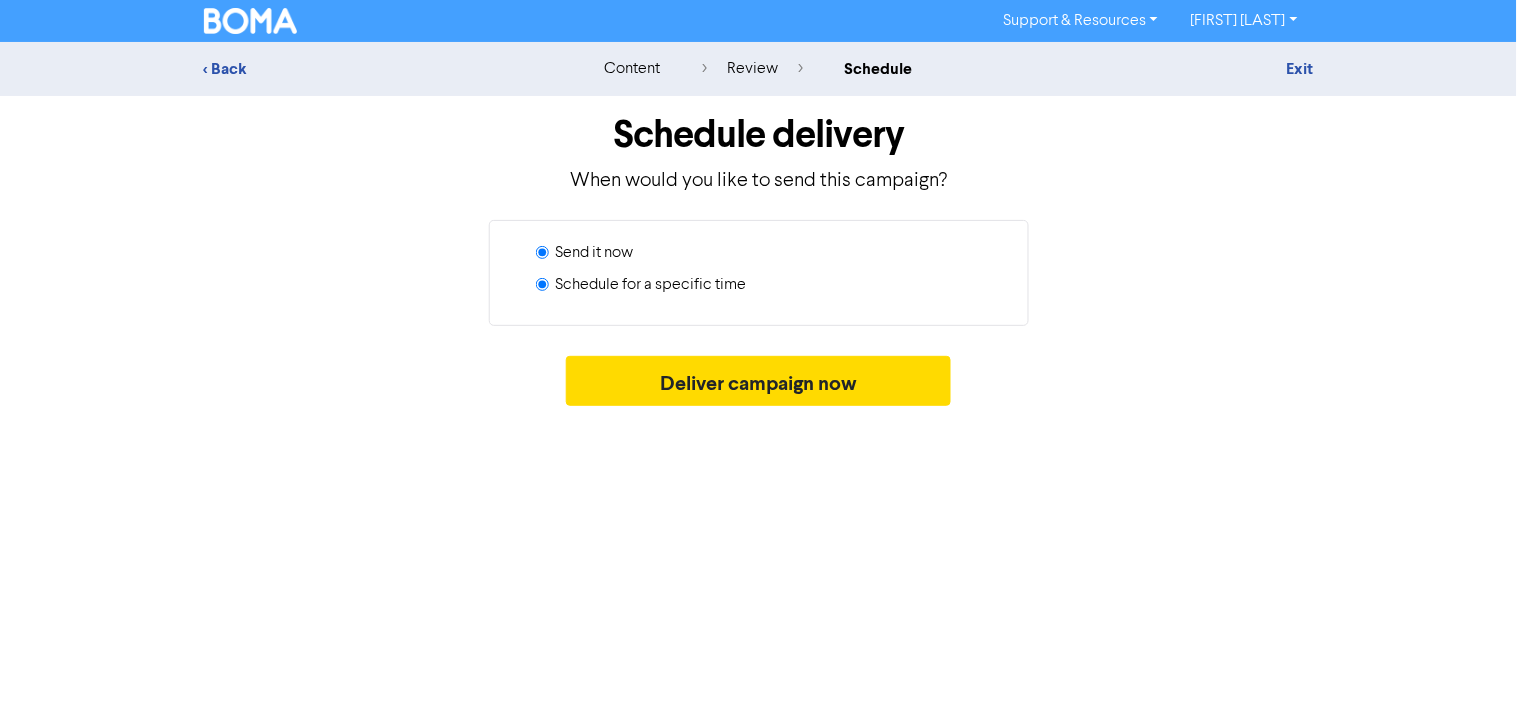 radio on "true" 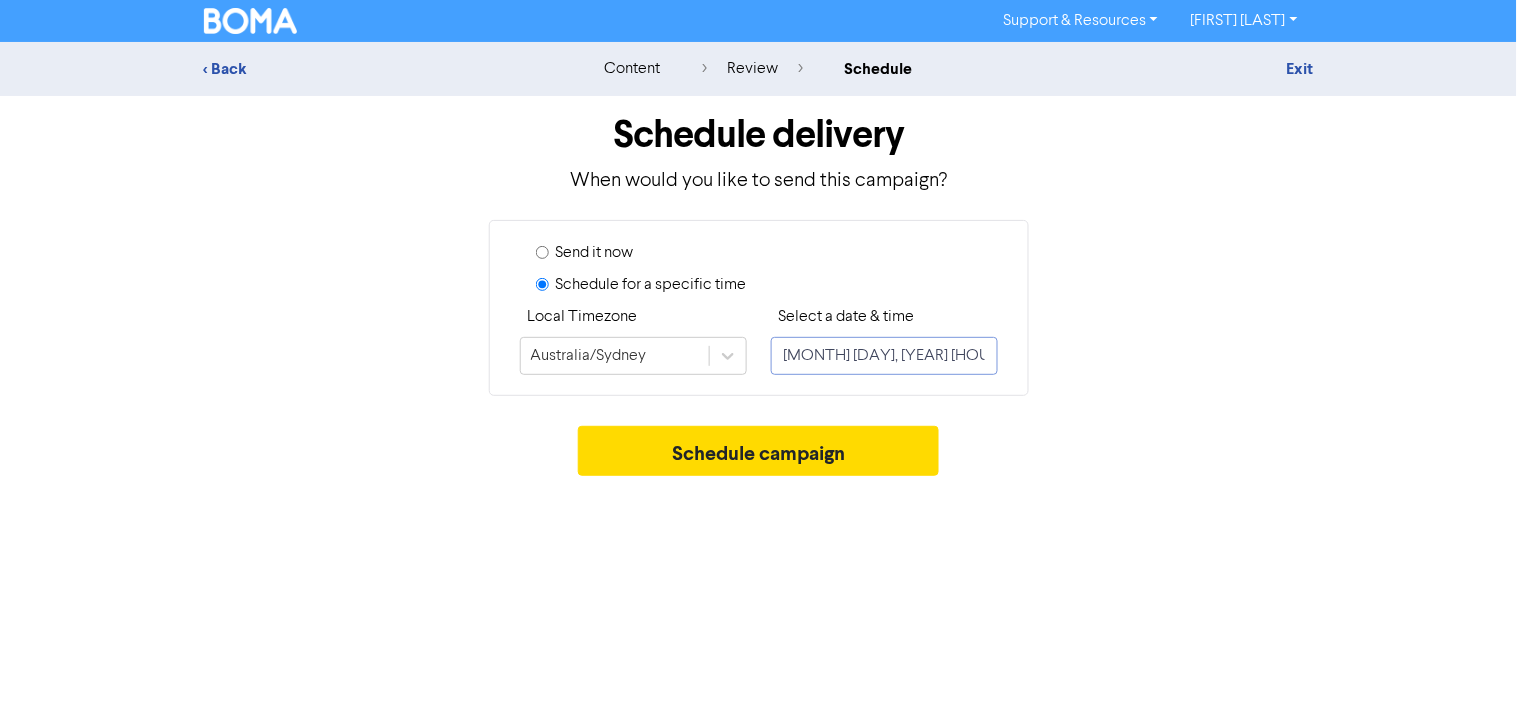 select on "7" 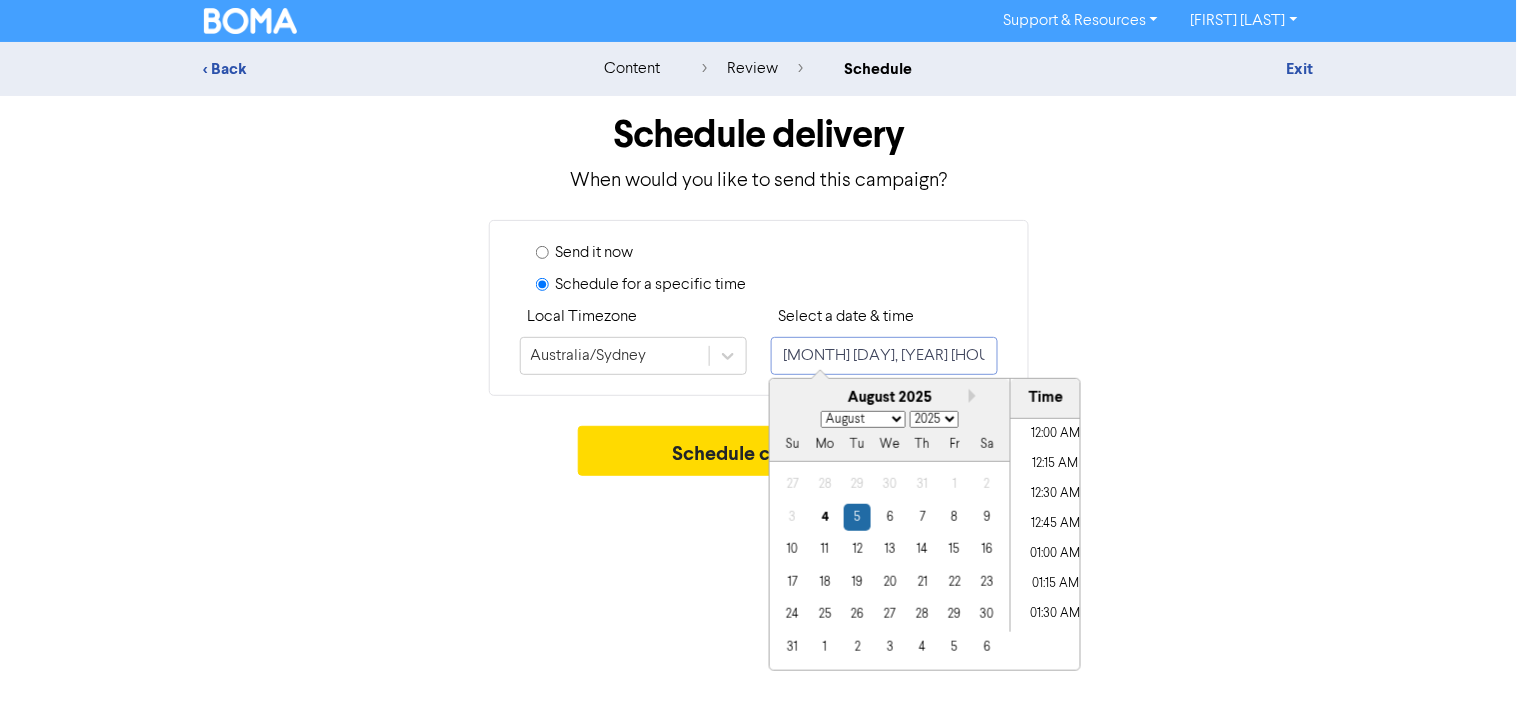 click on "[MONTH] 5, [YEAR] [TIME]" at bounding box center (884, 356) 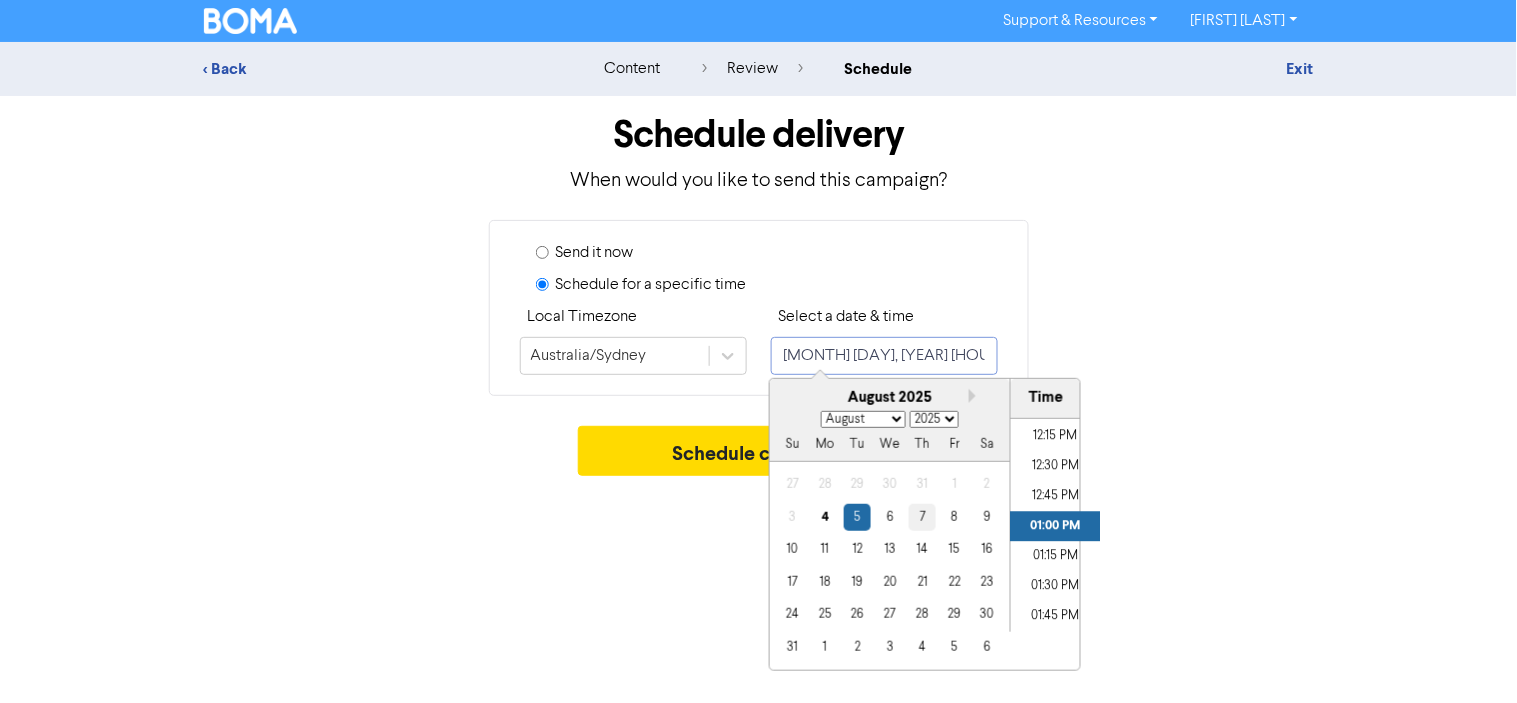 click on "7" at bounding box center (921, 517) 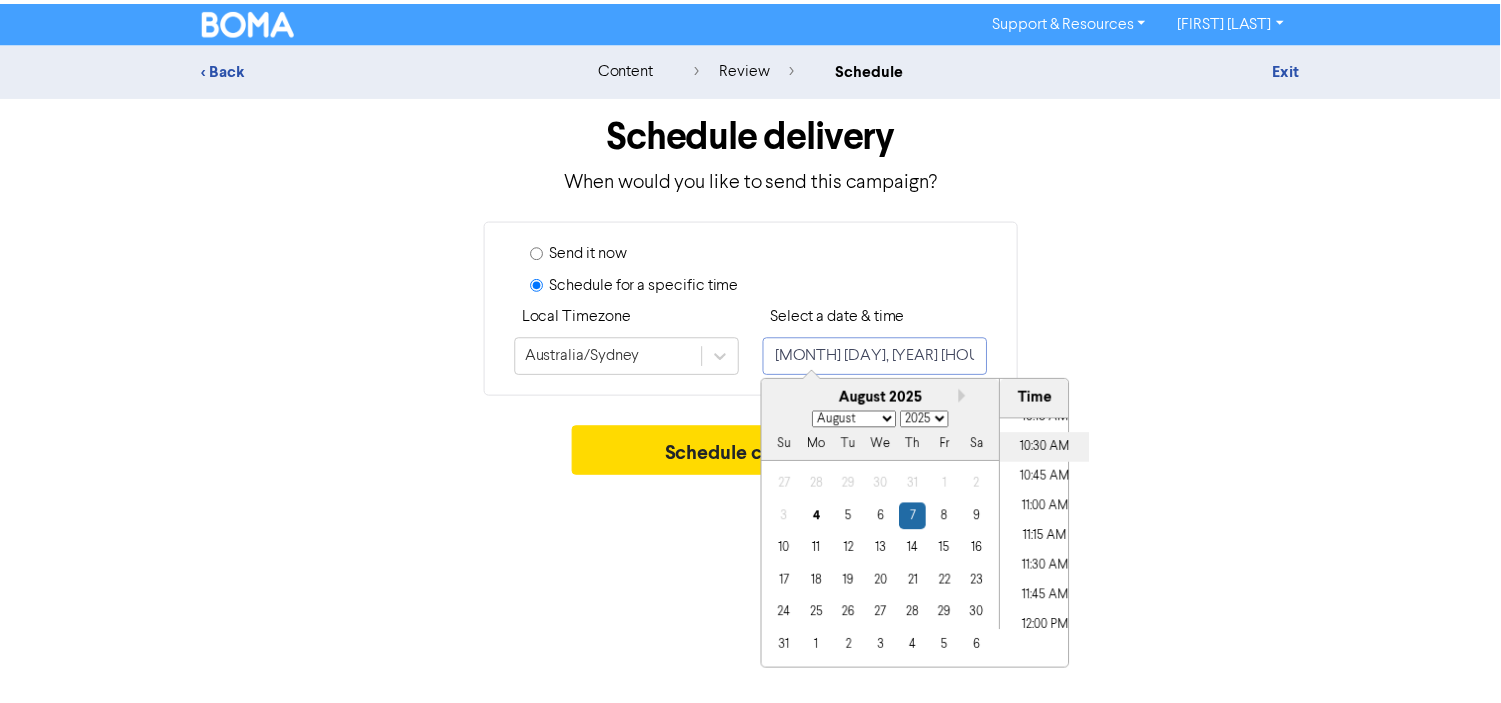 scroll, scrollTop: 1135, scrollLeft: 0, axis: vertical 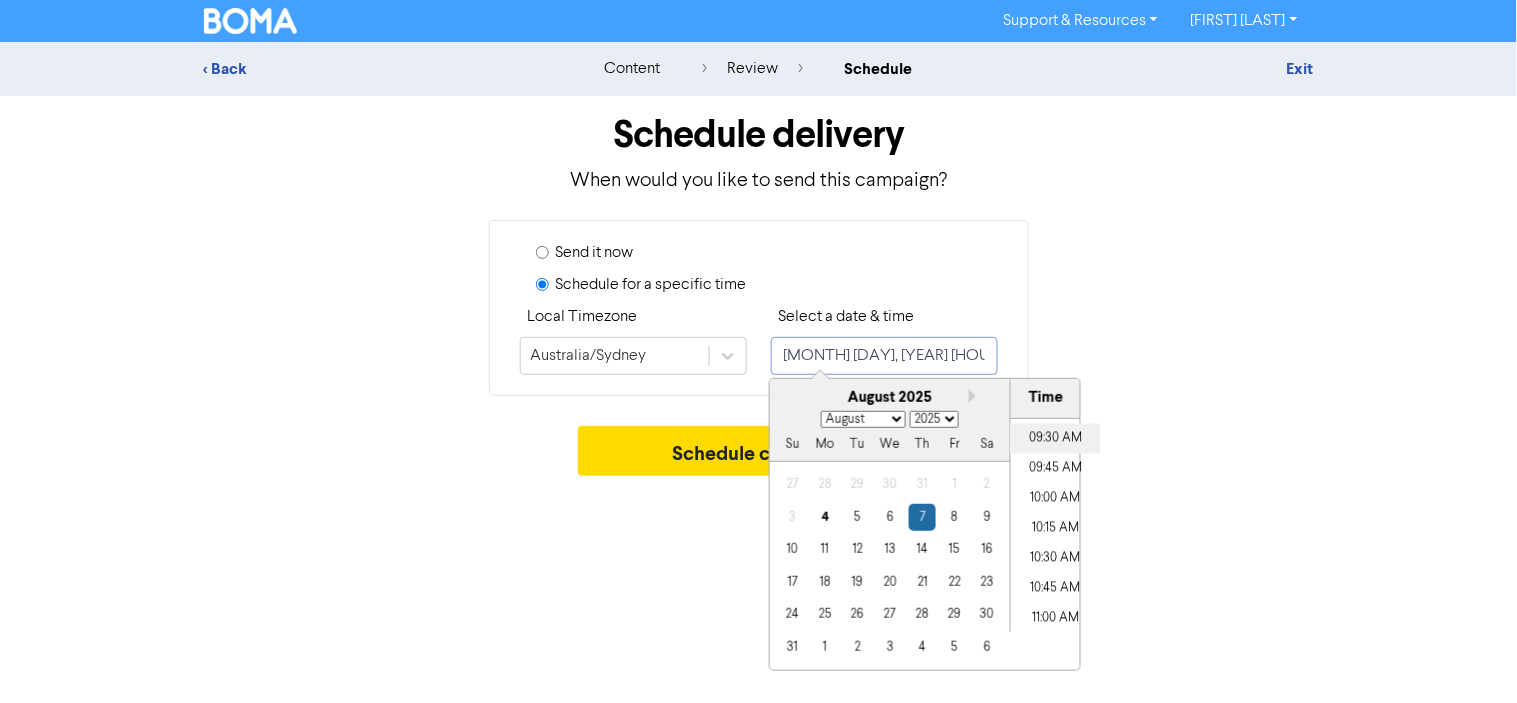 click on "09:30 AM" at bounding box center (1056, 439) 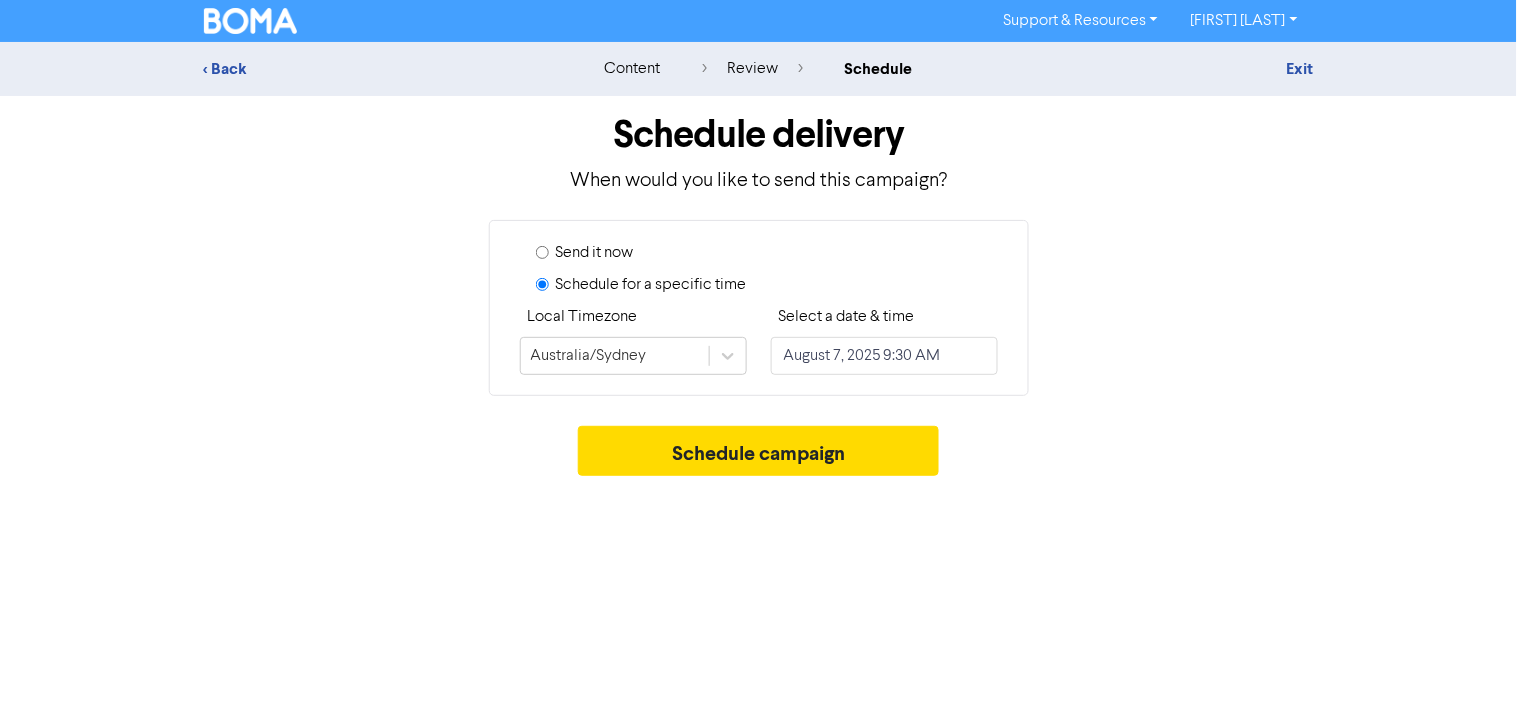 click on "Send it now   Schedule for a specific time Local Timezone Australia/Sydney Select a date & time August 7, 2025 9:30 AM" at bounding box center [759, 308] 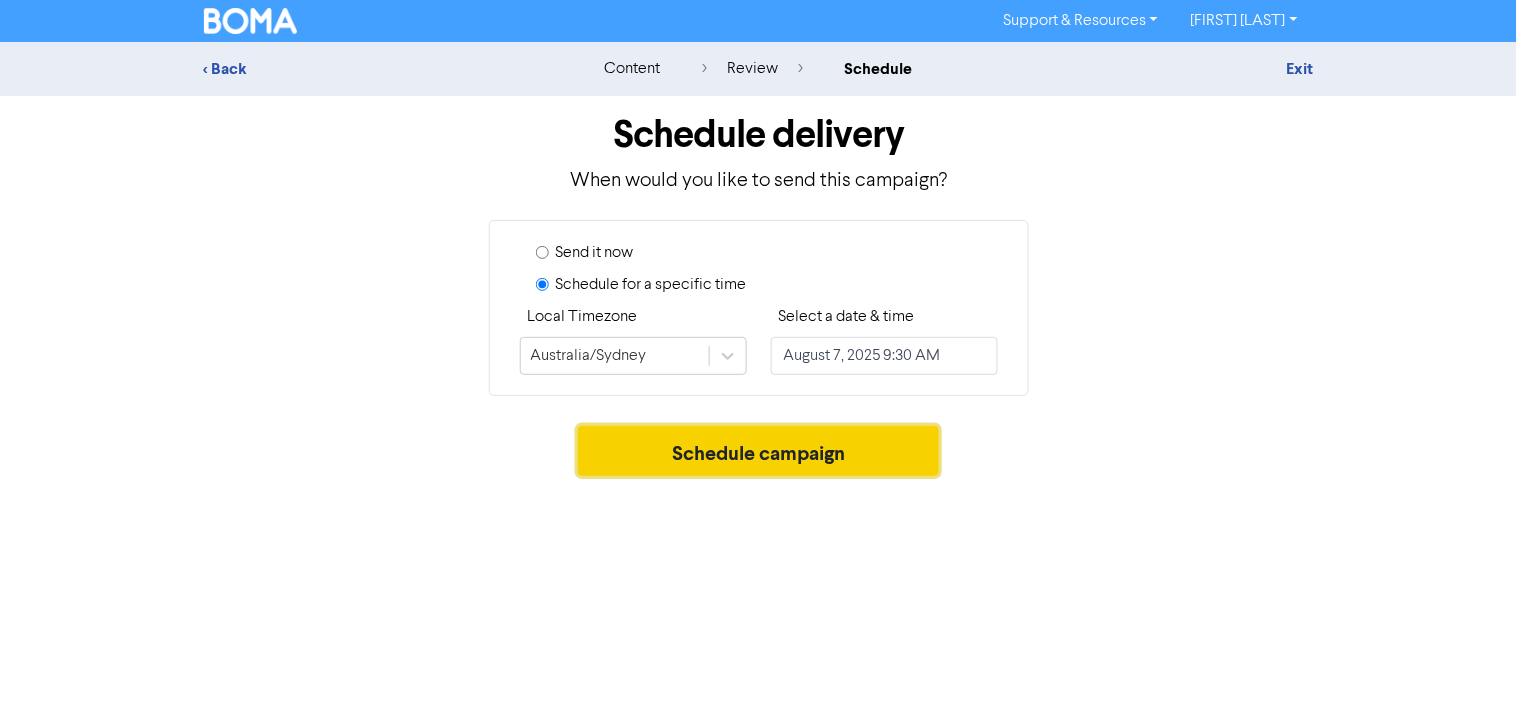 click on "Schedule campaign" at bounding box center [758, 451] 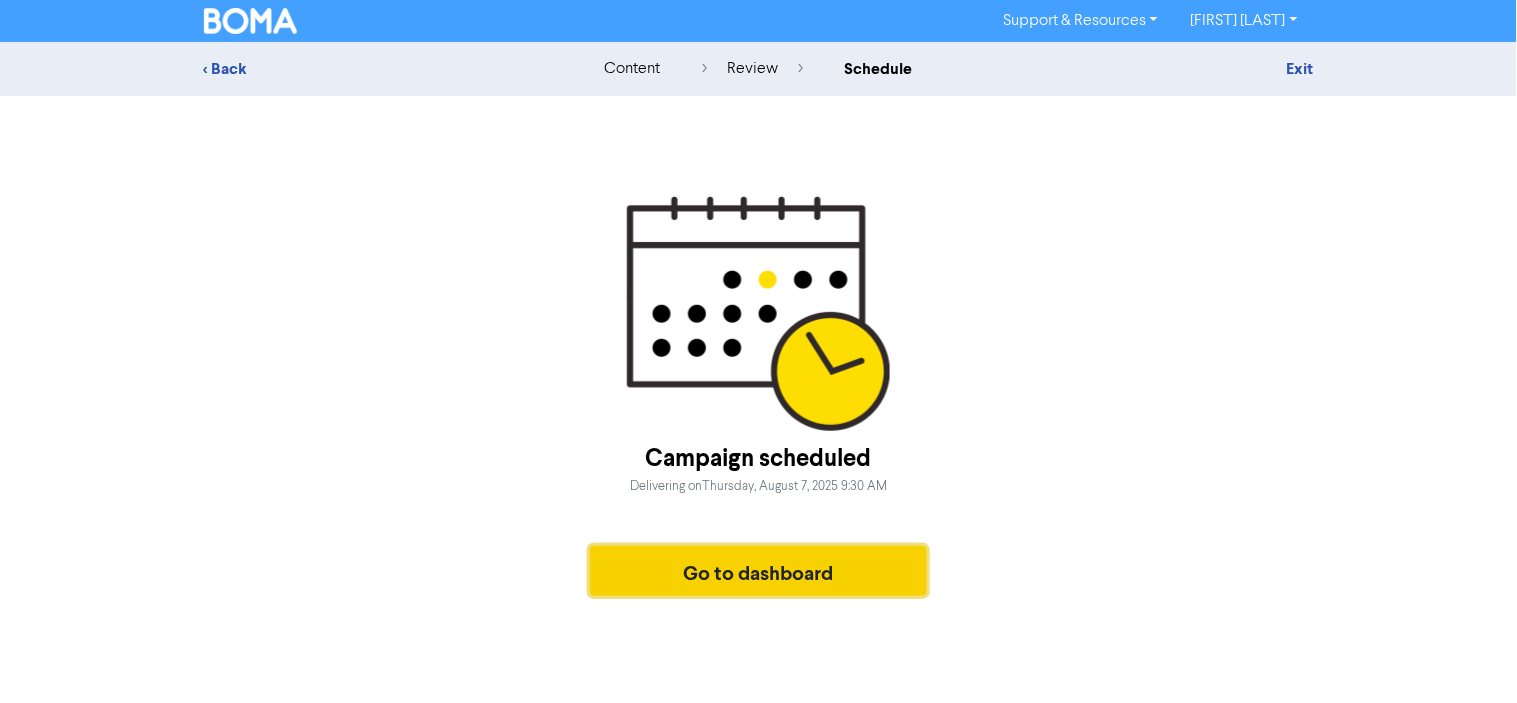 click on "Go to dashboard" at bounding box center [759, 571] 